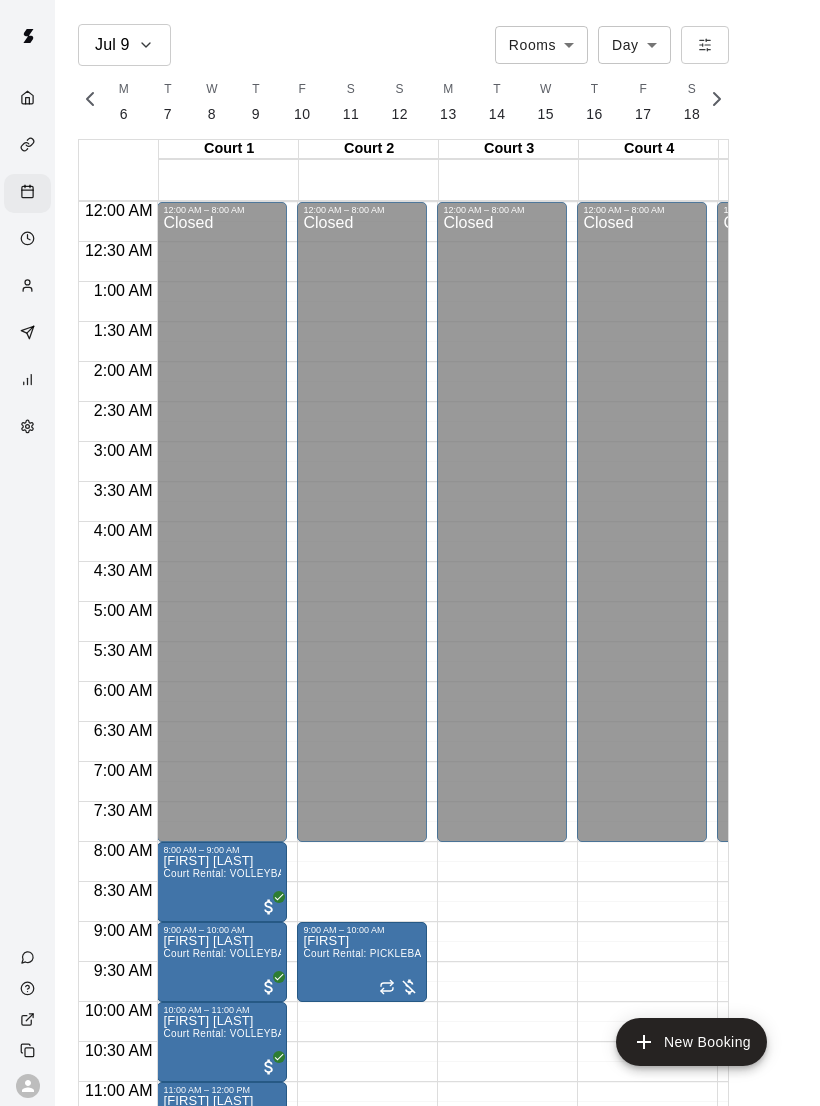 scroll, scrollTop: 70, scrollLeft: 0, axis: vertical 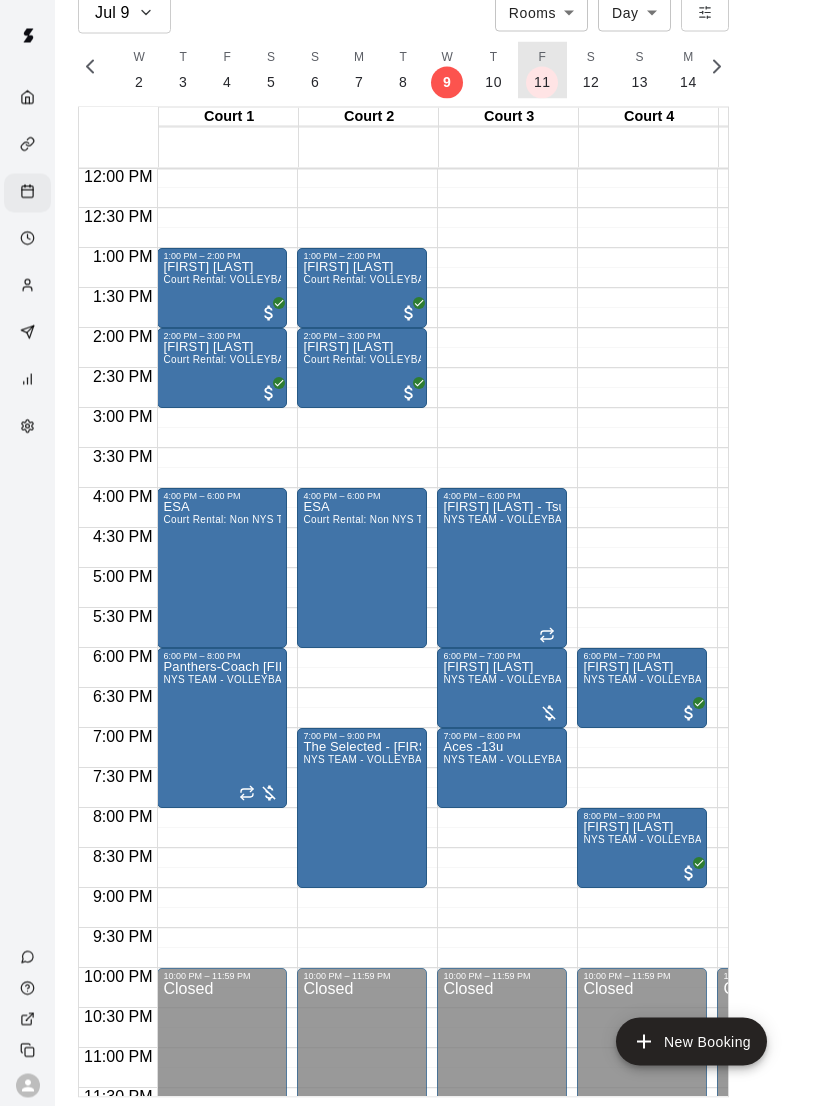 click on "F 11" at bounding box center (542, 70) 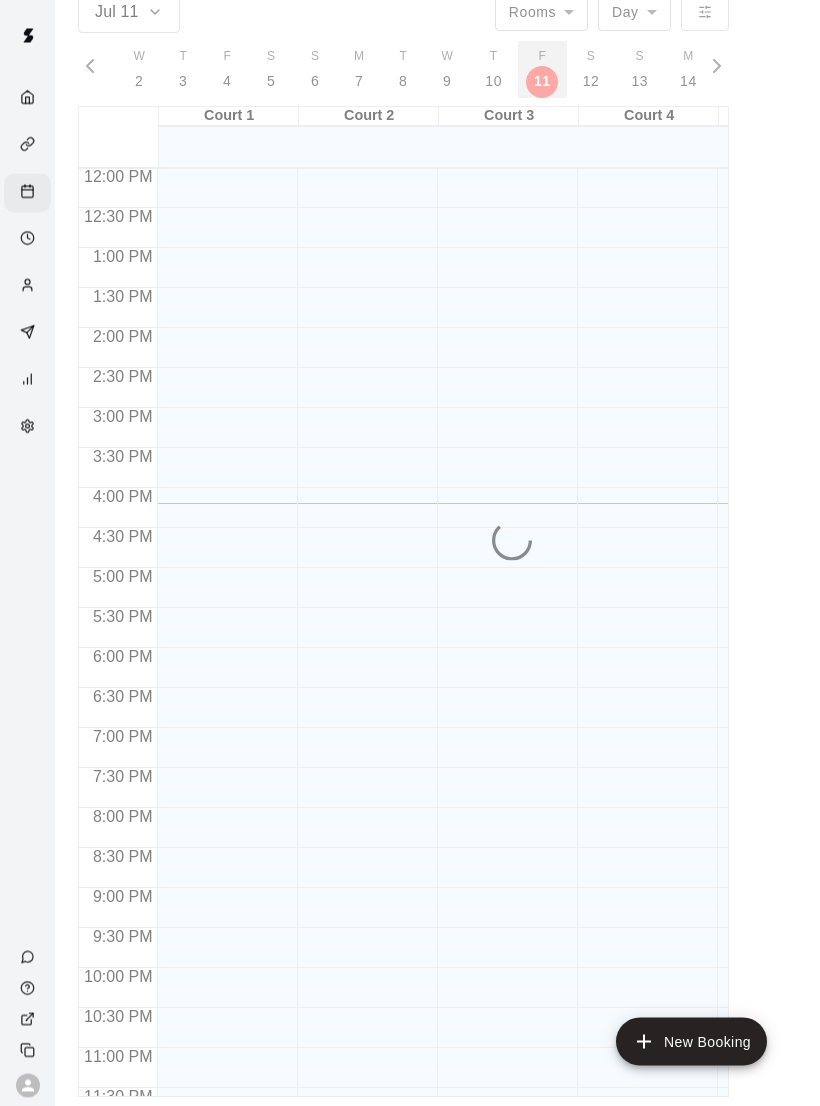 scroll, scrollTop: 49, scrollLeft: 0, axis: vertical 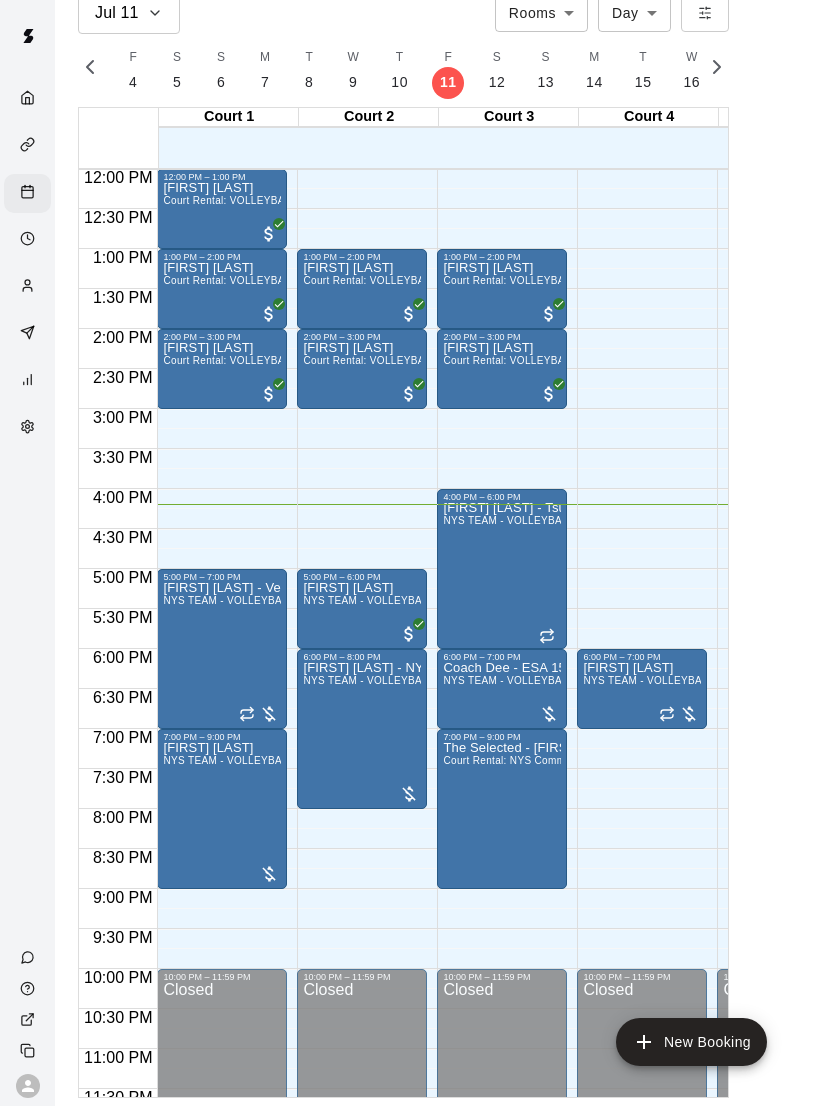 click on "Jul 11 Rooms ***** Day *** M 6 T 7 W 8 T 9 F 10 S 11 S 12 M 13 T 14 W 15 T 16 F 17 S 18 S 19 M 20 T 21 W 22 T 23 F 24 S 25 S 26 M 27 T 28 W 29 T 30 F 31 S 1 S 2 M 3 T 4 W 5 T 6 F 7 S 8 S 9 M 10 T 11 W 12 T 13 F 14 S 15 S 16 M 17 T 18 W 19 T 20 F 21 S 22 S 23 M 24 T 25 W 26 T 27 F 28 S 29 S 30 M 31 T 1 W 2 T 3 F 4 S 5 S 6 M 7 T 8 W 9 T 10 F 11 S 12 S 13 M 14 T 15 W 16 T 17 F 18 S 19 S 20 M 21 T 22 W 23 T 24 F 25 S 26 S 27 M 28 T 29 W 30 T 31 F 1 S 2 S 3" at bounding box center [437, 537] 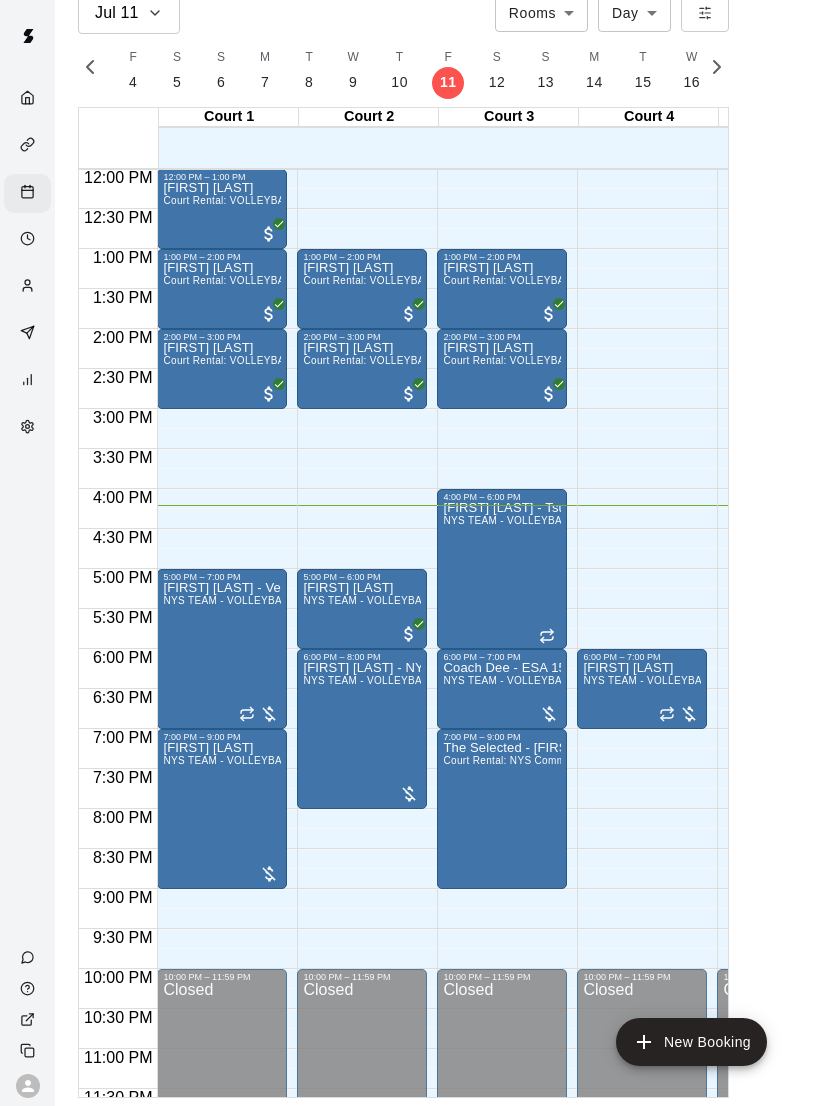 click on "Jul 11 Rooms ***** Day *** M 6 T 7 W 8 T 9 F 10 S 11 S 12 M 13 T 14 W 15 T 16 F 17 S 18 S 19 M 20 T 21 W 22 T 23 F 24 S 25 S 26 M 27 T 28 W 29 T 30 F 31 S 1 S 2 M 3 T 4 W 5 T 6 F 7 S 8 S 9 M 10 T 11 W 12 T 13 F 14 S 15 S 16 M 17 T 18 W 19 T 20 F 21 S 22 S 23 M 24 T 25 W 26 T 27 F 28 S 29 S 30 M 31 T 1 W 2 T 3 F 4 S 5 S 6 M 7 T 8 W 9 T 10 F 11 S 12 S 13 M 14 T 15 W 16 T 17 F 18 S 19 S 20 M 21 T 22 W 23 T 24 F 25 S 26 S 27 M 28 T 29 W 30 T 31 F 1 S 2 S 3" at bounding box center [403, 545] 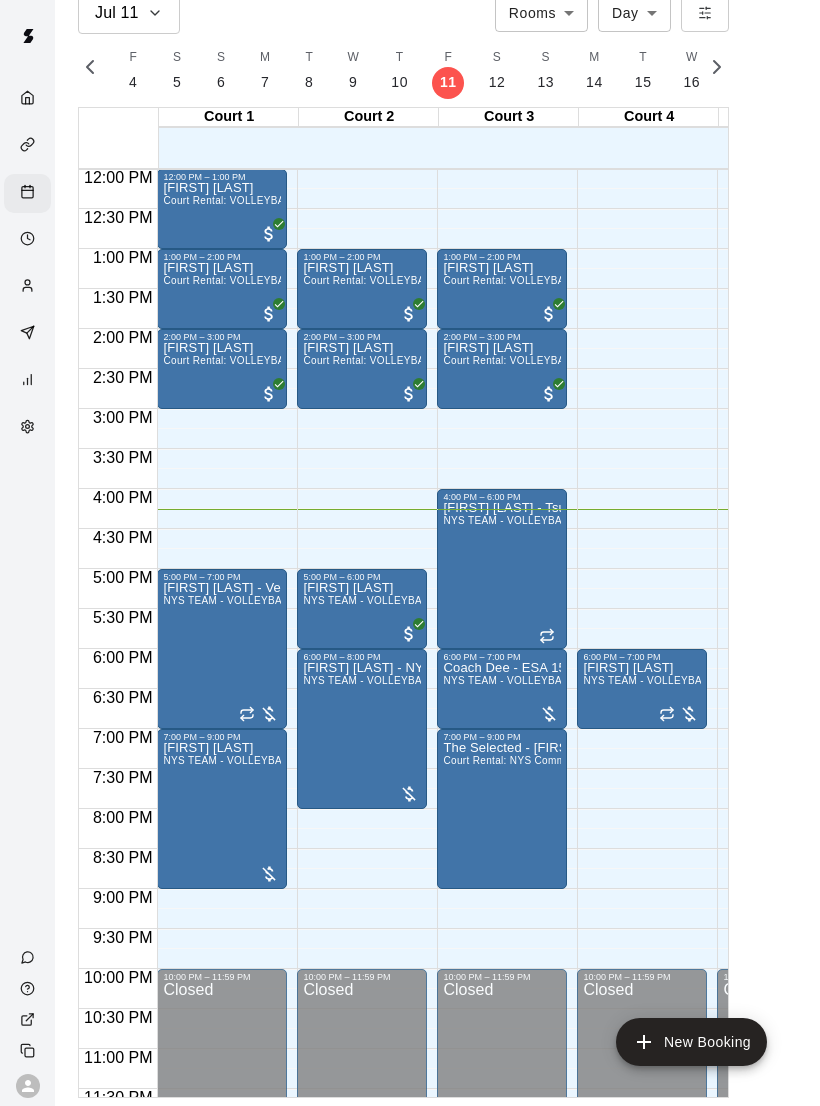 scroll, scrollTop: 940, scrollLeft: 11, axis: both 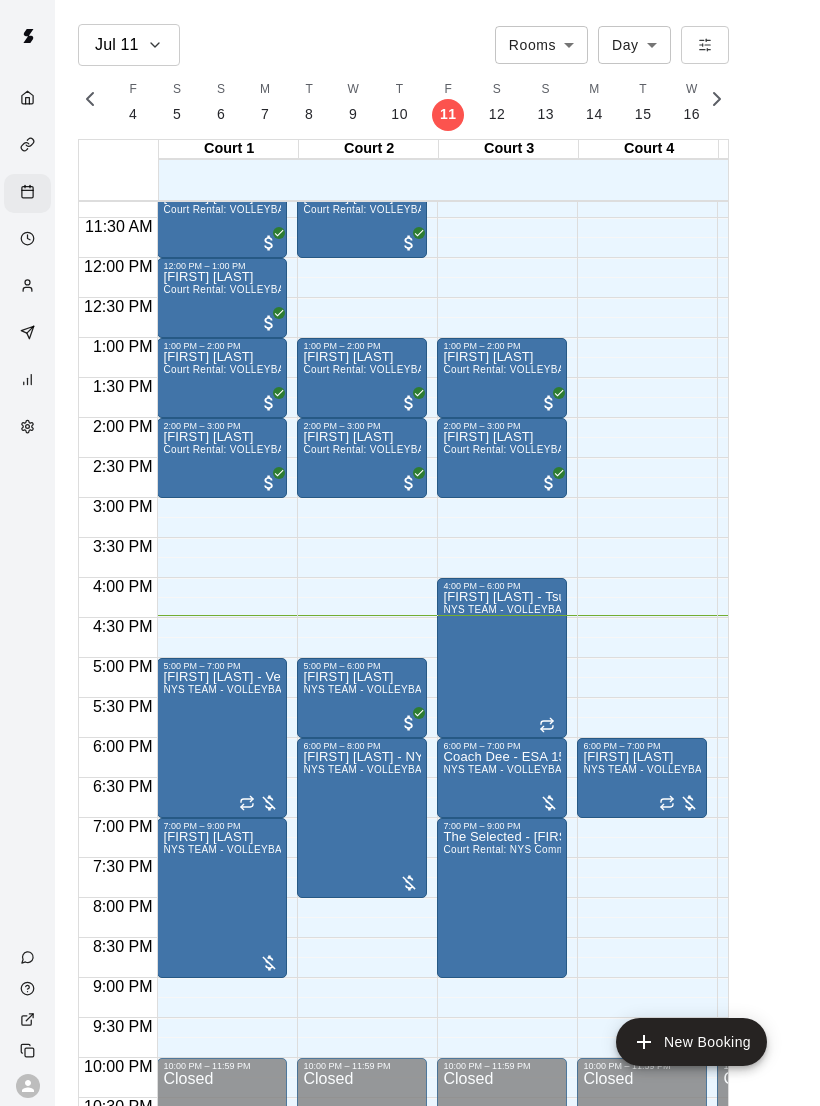 click on "NYS TEAM - VOLLEYBALL (After 3 pm)" at bounding box center [258, 689] 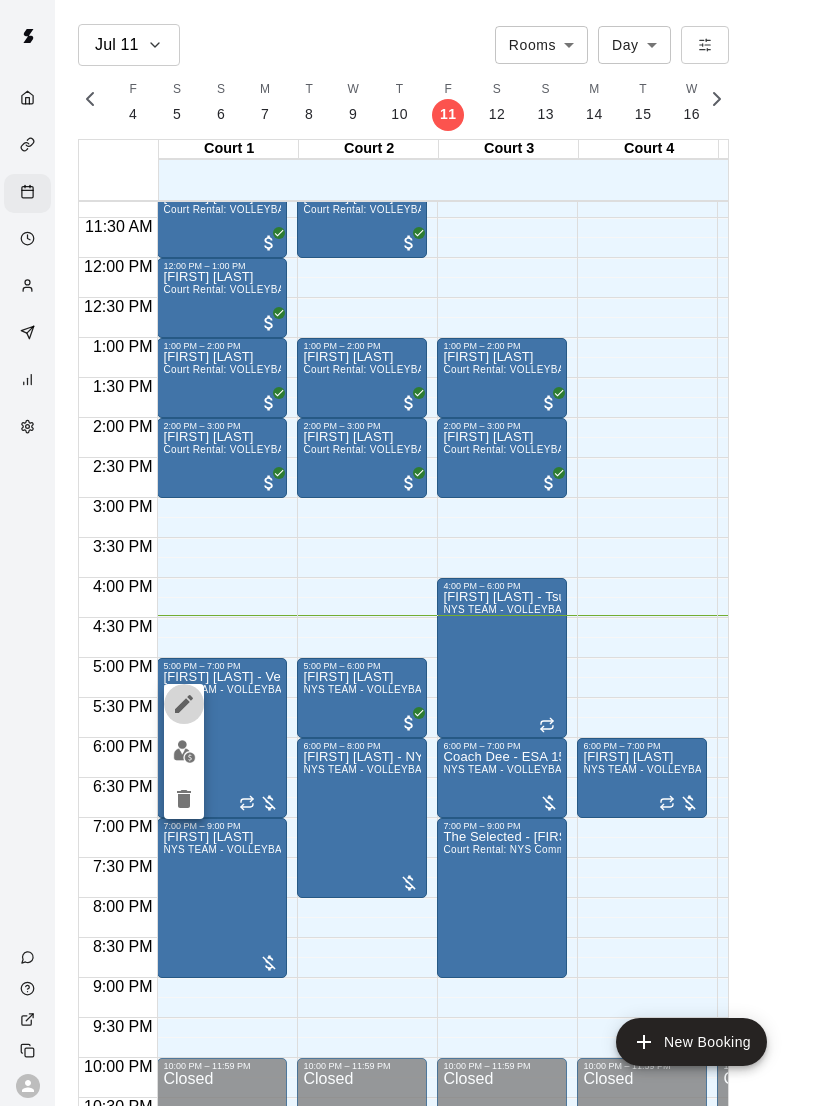 click at bounding box center [184, 704] 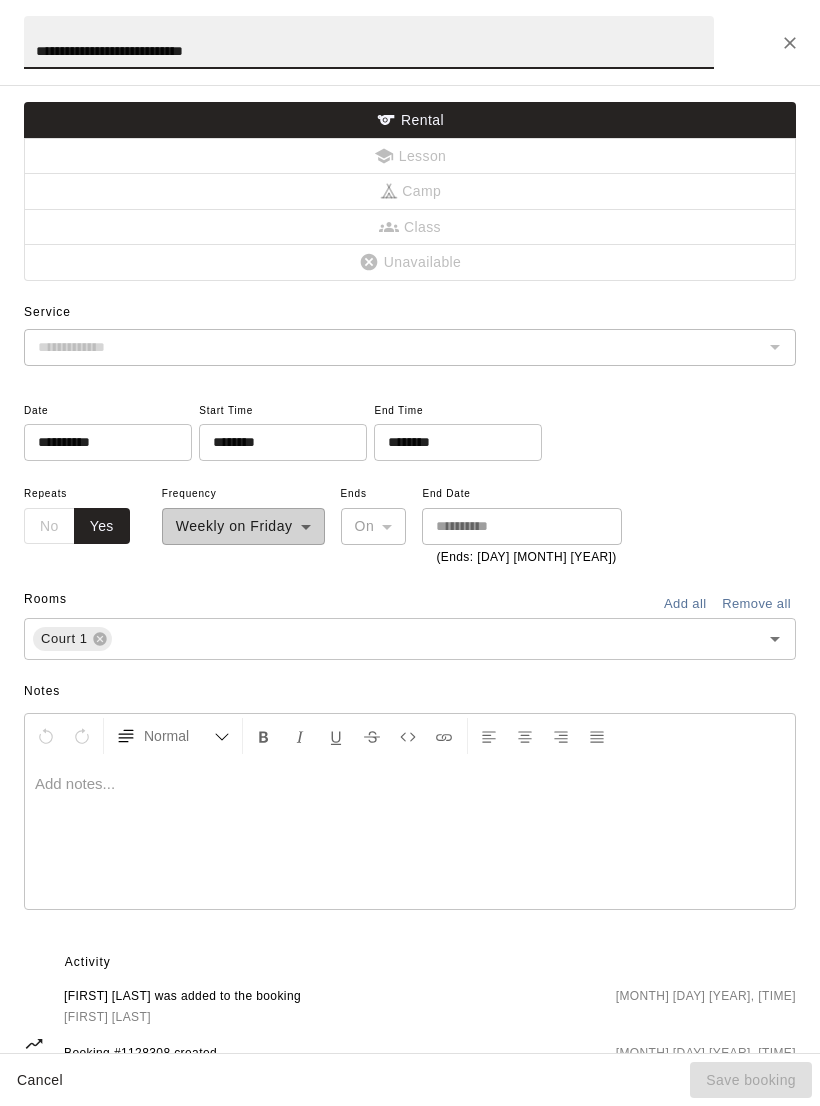 type on "**********" 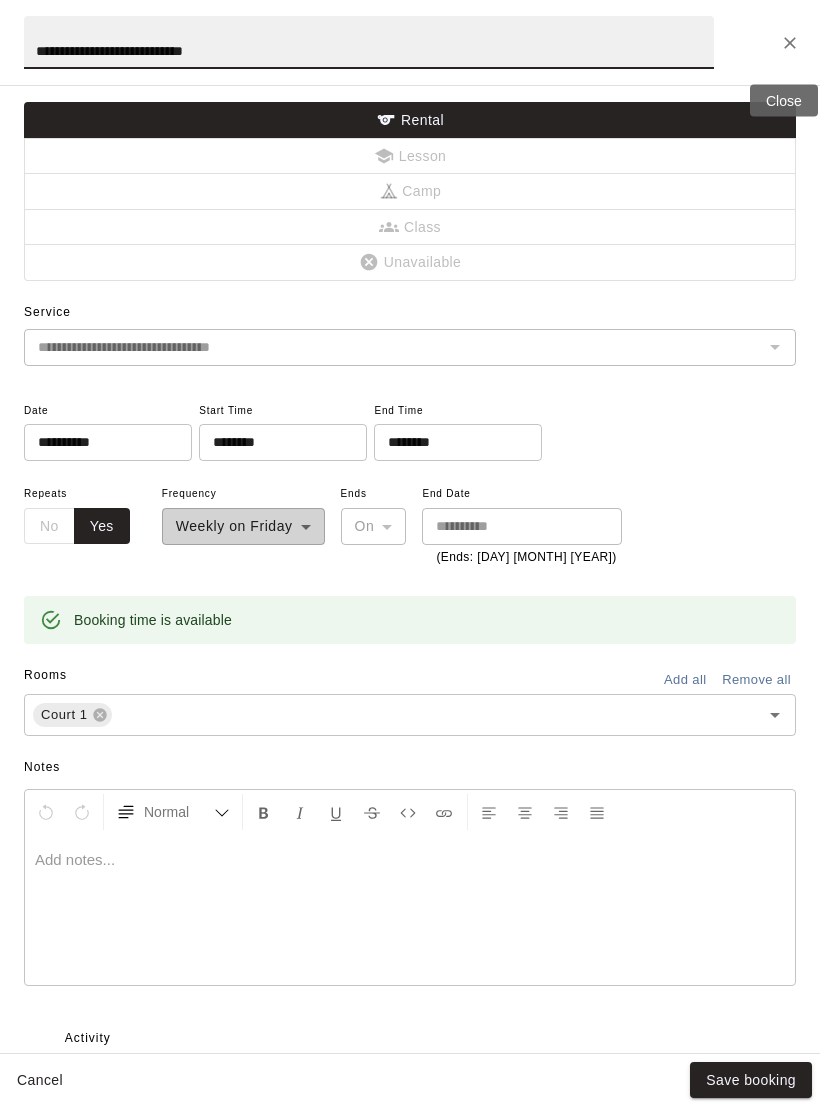 click 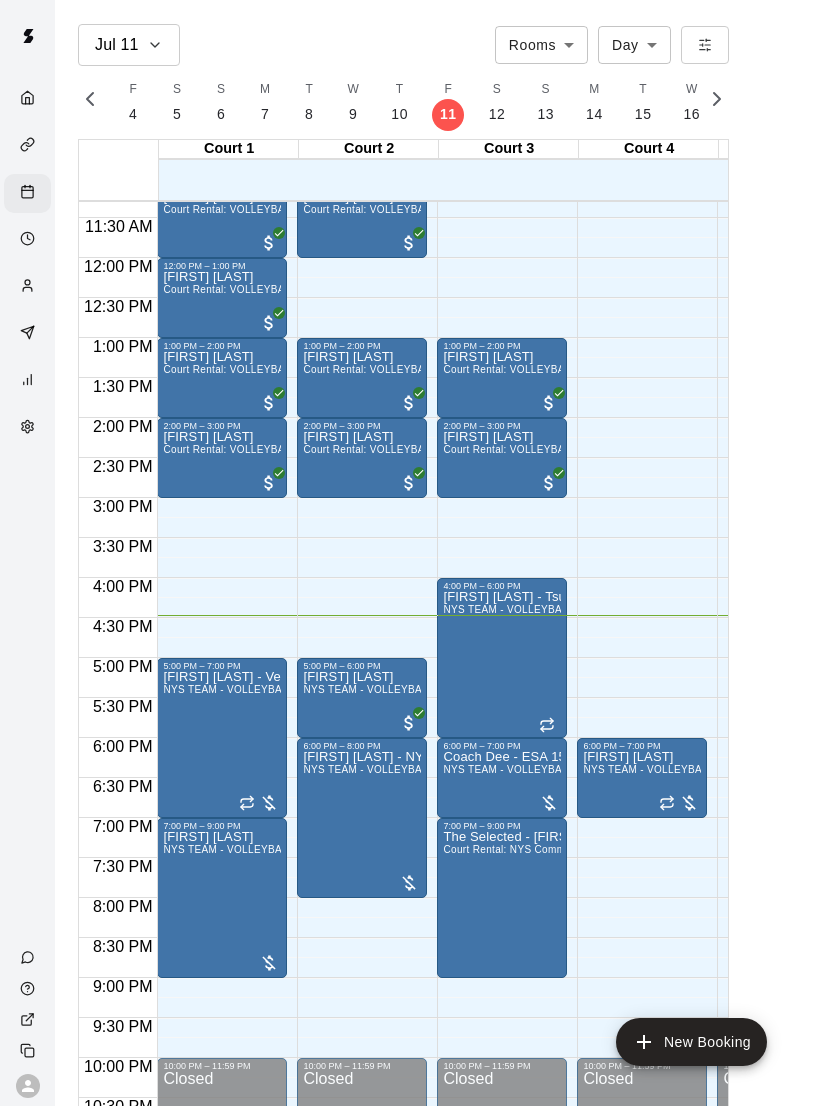 click on "Jul 11 Rooms ***** Day *** M 6 T 7 W 8 T 9 F 10 S 11 S 12 M 13 T 14 W 15 T 16 F 17 S 18 S 19 M 20 T 21 W 22 T 23 F 24 S 25 S 26 M 27 T 28 W 29 T 30 F 31 S 1 S 2 M 3 T 4 W 5 T 6 F 7 S 8 S 9 M 10 T 11 W 12 T 13 F 14 S 15 S 16 M 17 T 18 W 19 T 20 F 21 S 22 S 23 M 24 T 25 W 26 T 27 F 28 S 29 S 30 M 31 T 1 W 2 T 3 F 4 S 5 S 6 M 7 T 8 W 9 T 10 F 11 S 12 S 13 M 14 T 15 W 16 T 17 F 18 S 19 S 20 M 21 T 22 W 23 T 24 F 25 S 26 S 27 M 28 T 29 W 30 T 31 F 1 S 2 S 3" at bounding box center (437, 577) 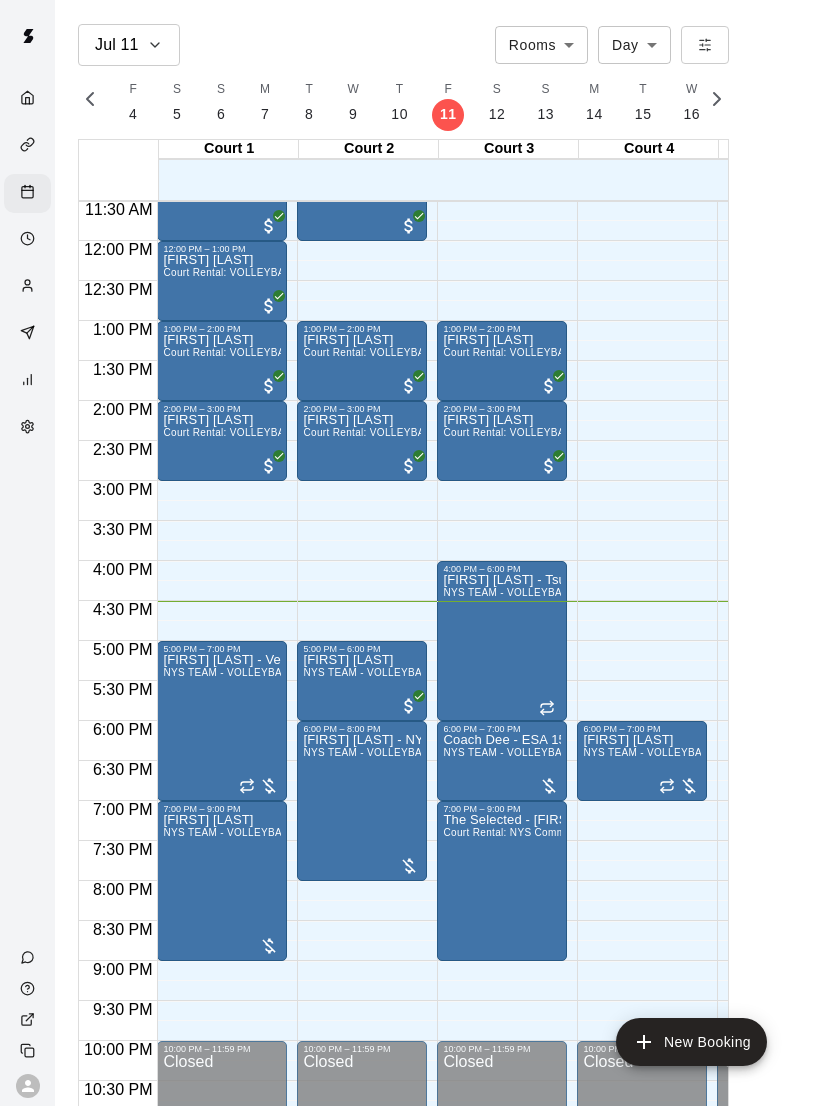 scroll, scrollTop: 921, scrollLeft: 0, axis: vertical 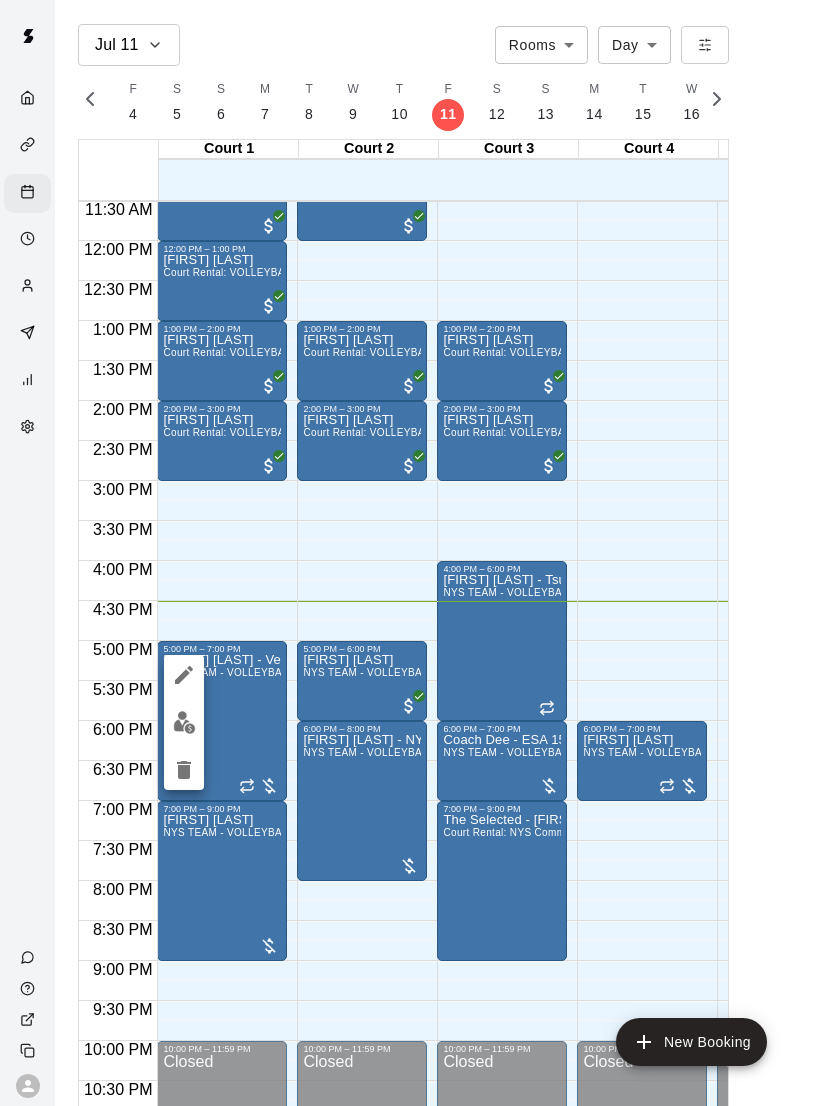 click at bounding box center [410, 553] 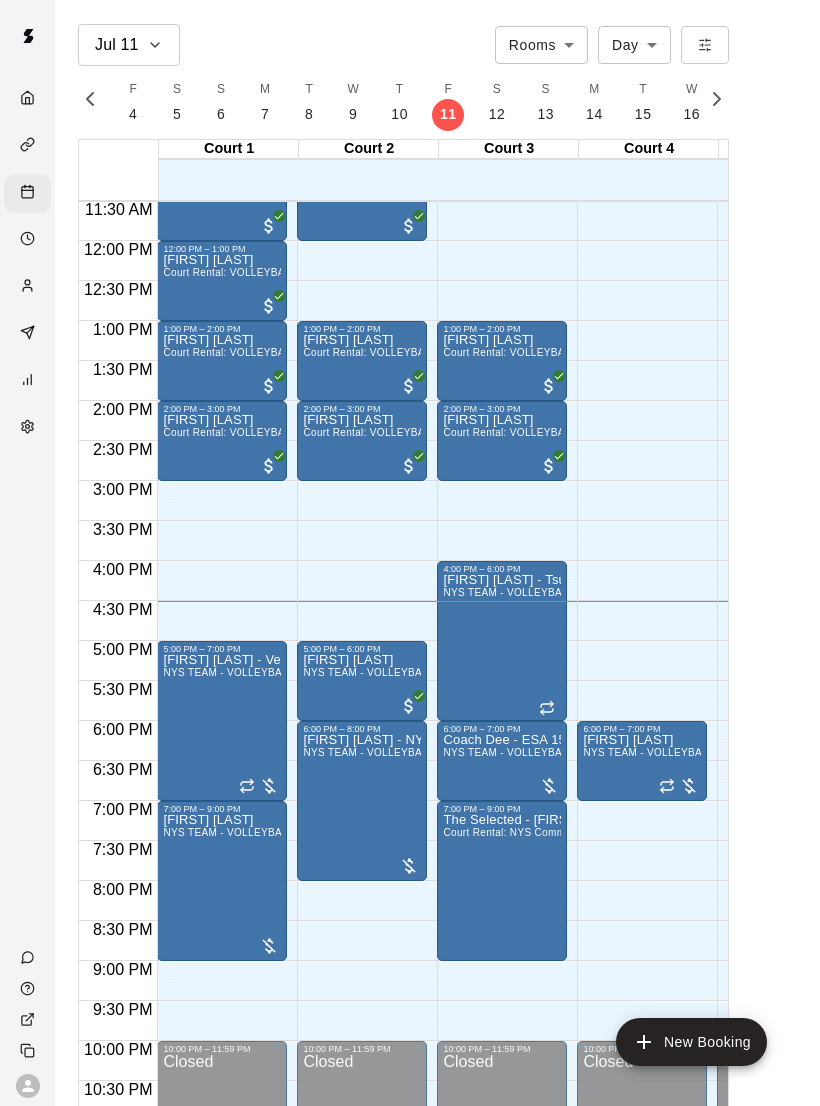 click on "[FIRST] [LAST] - Vegas Mana NYS TEAM - VOLLEYBALL (After 3 pm)" at bounding box center (222, 1207) 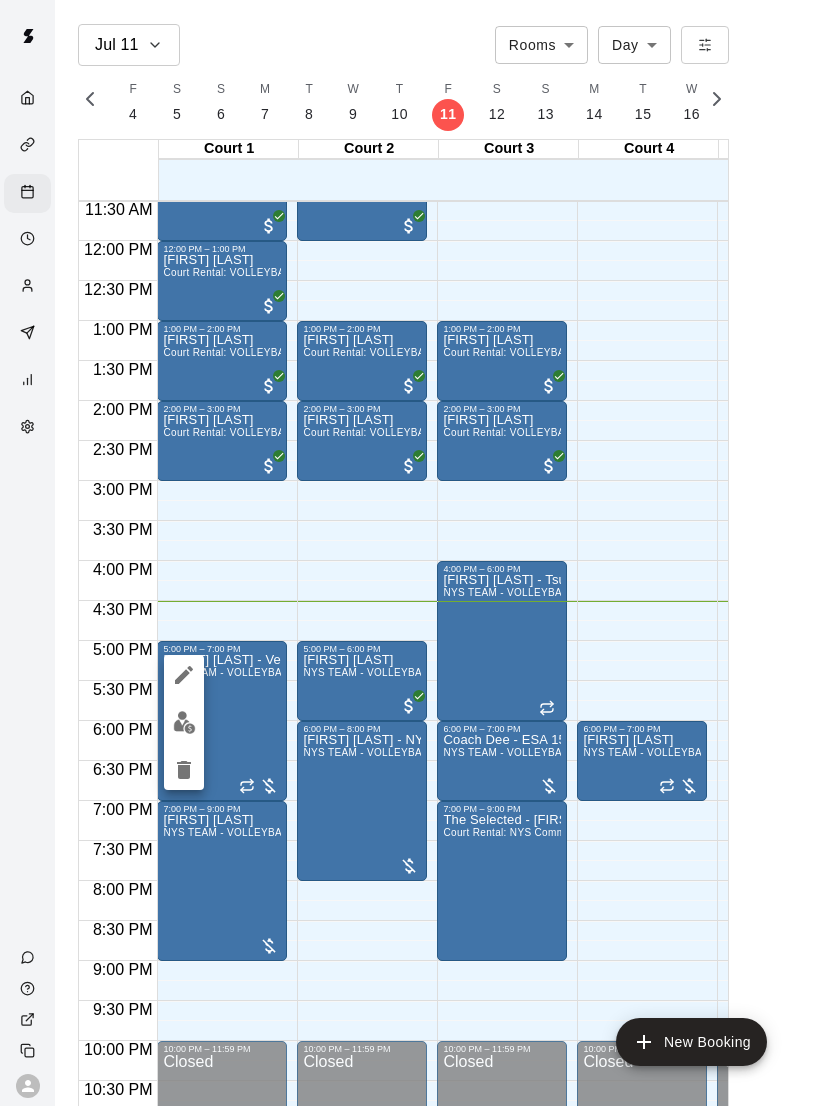 click at bounding box center [184, 722] 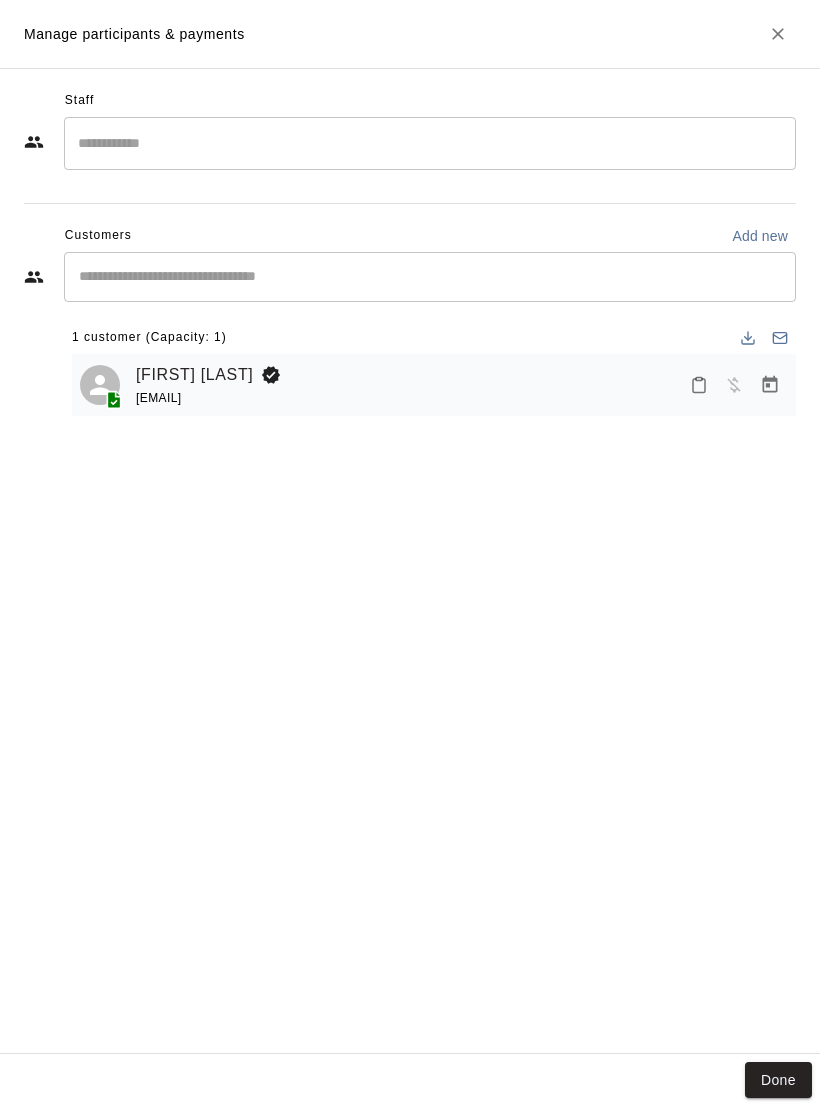 click on "Manage participants & payments" at bounding box center [410, 34] 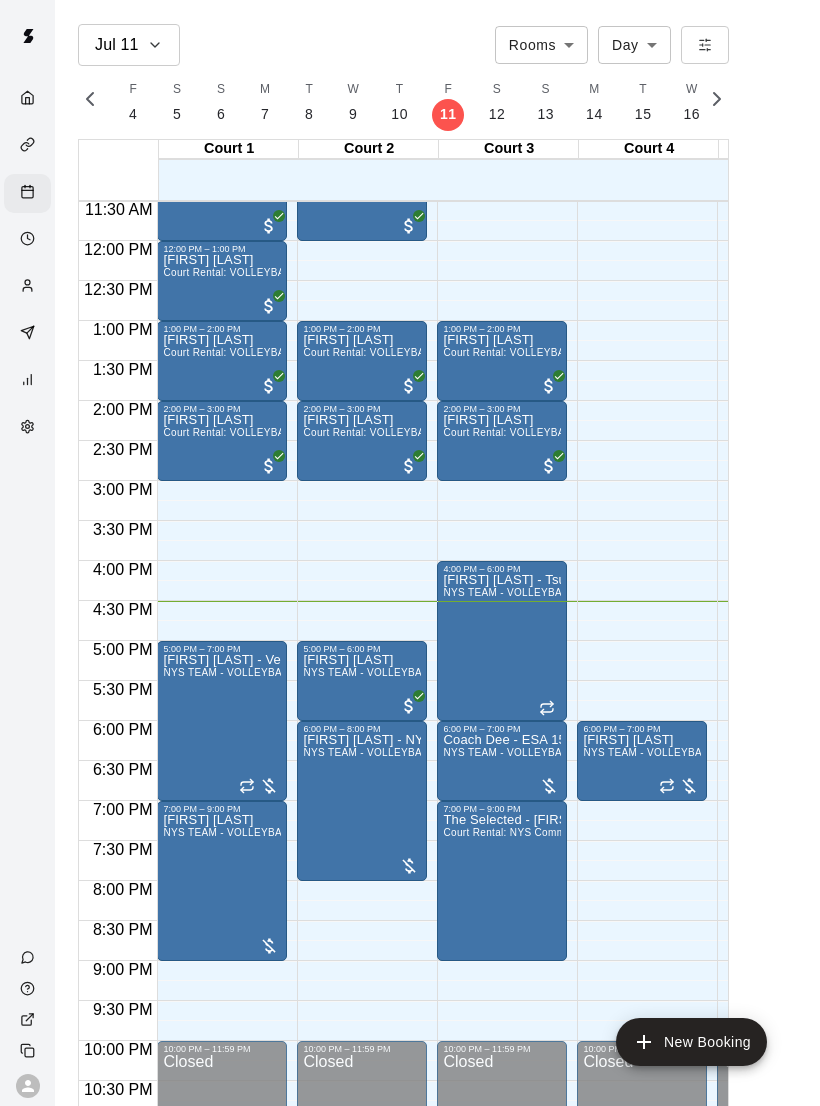 click on "[FIRST] [LAST] - Vegas Mana NYS TEAM - VOLLEYBALL (After 3 pm)" at bounding box center [222, 1207] 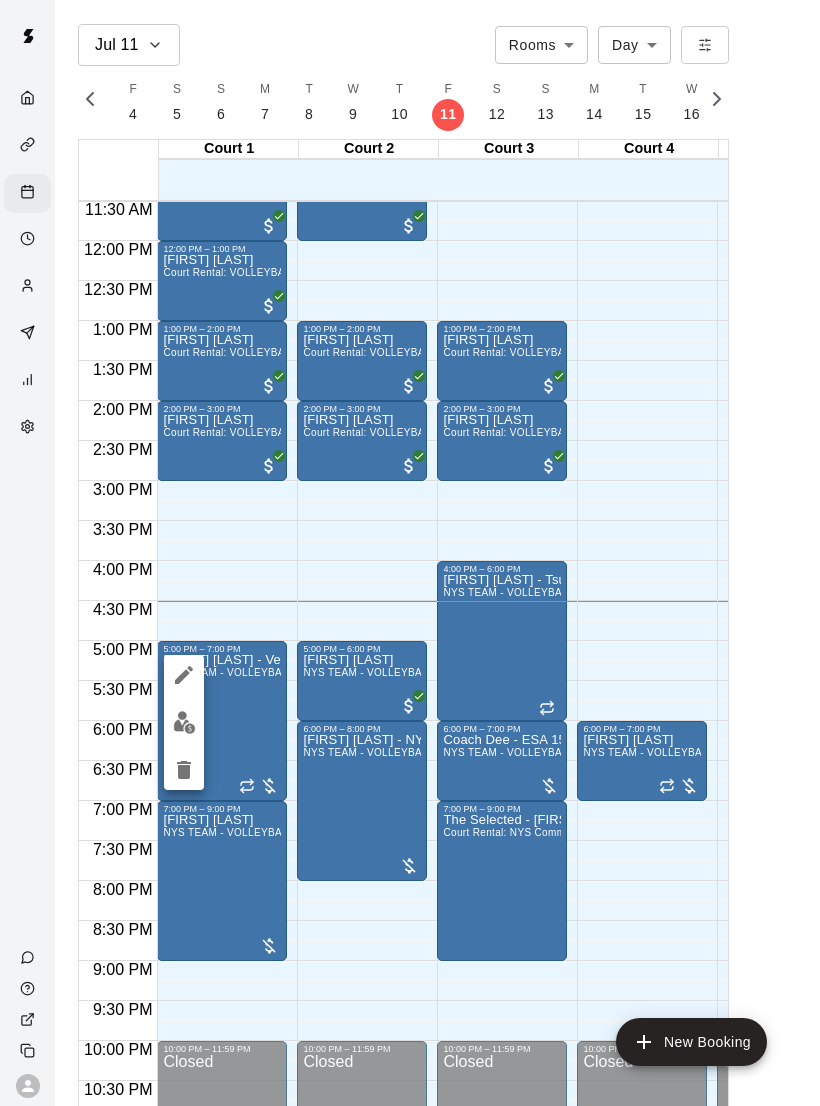 click at bounding box center [184, 675] 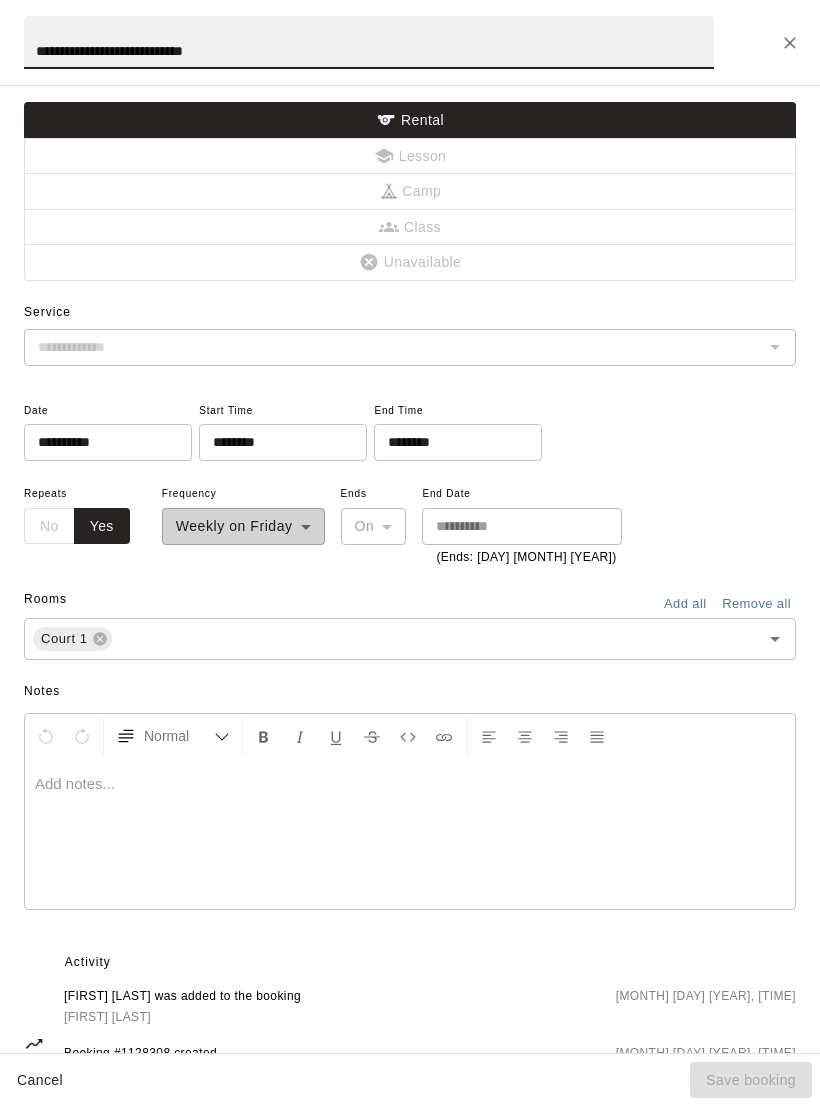 type on "**********" 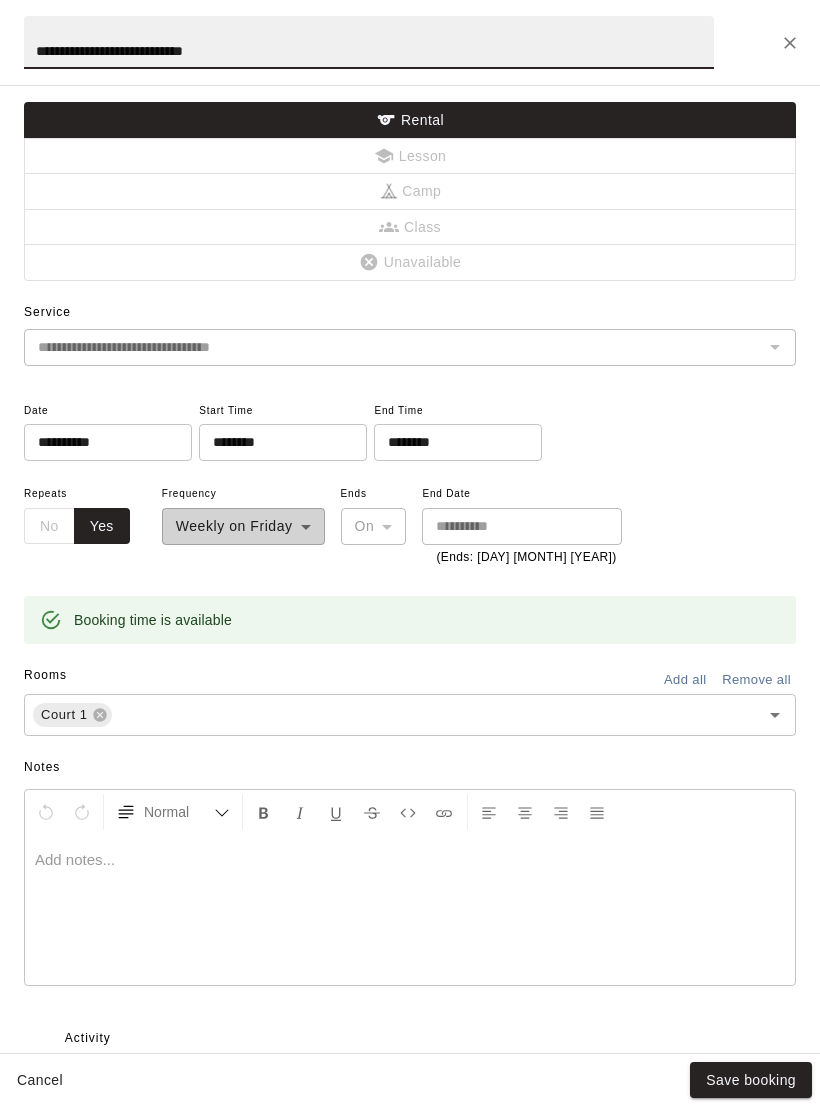 click 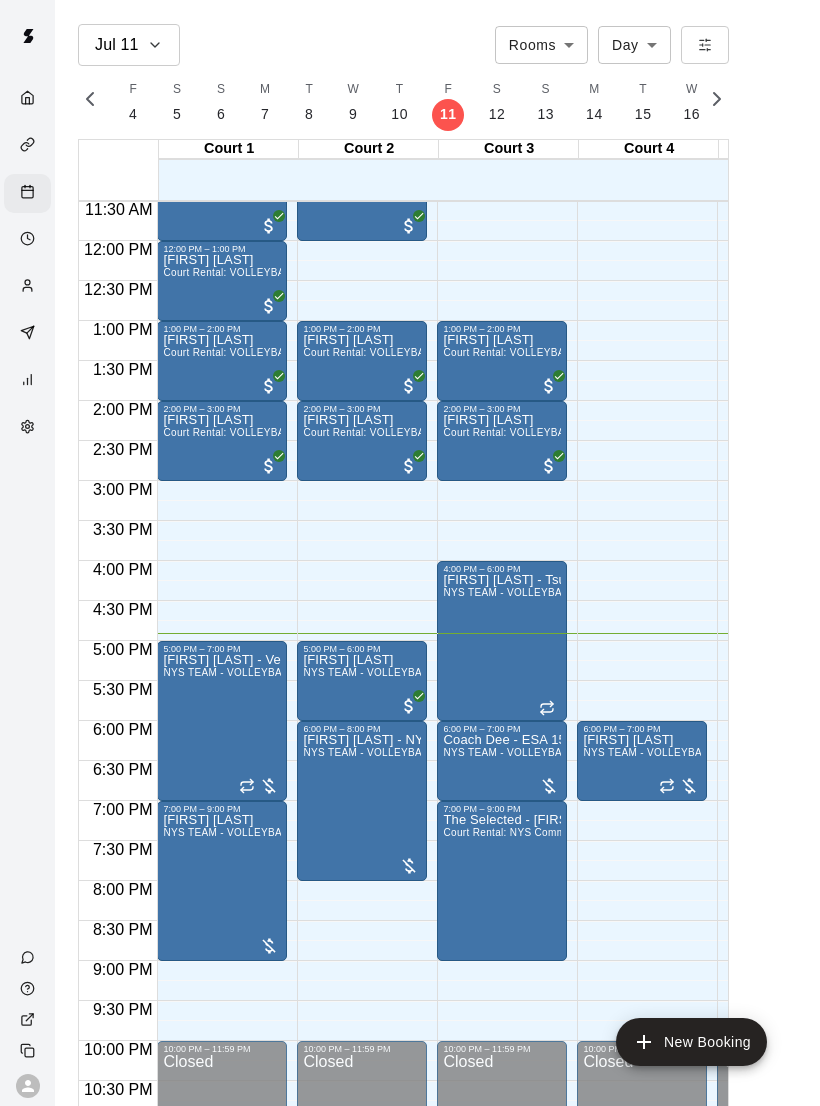 click on "[FIRST] [LAST] - Vegas Mana NYS TEAM - VOLLEYBALL (After 3 pm)" at bounding box center [222, 1207] 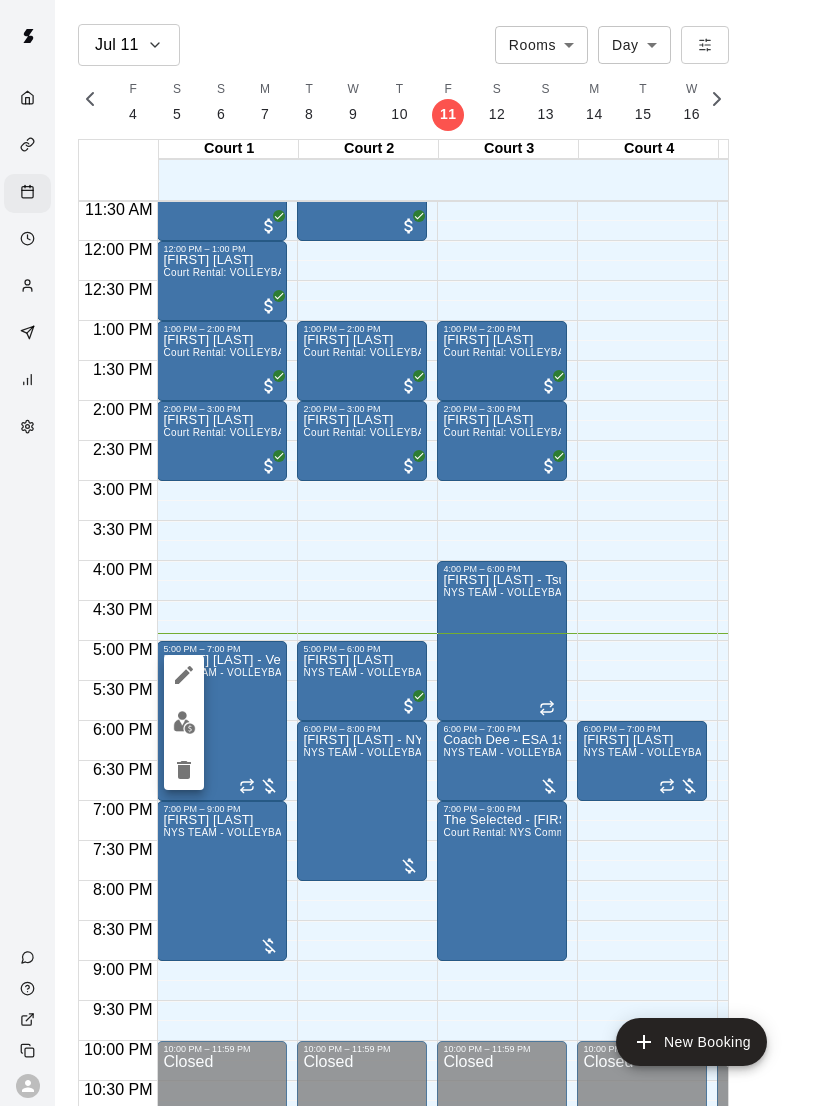 click at bounding box center [184, 722] 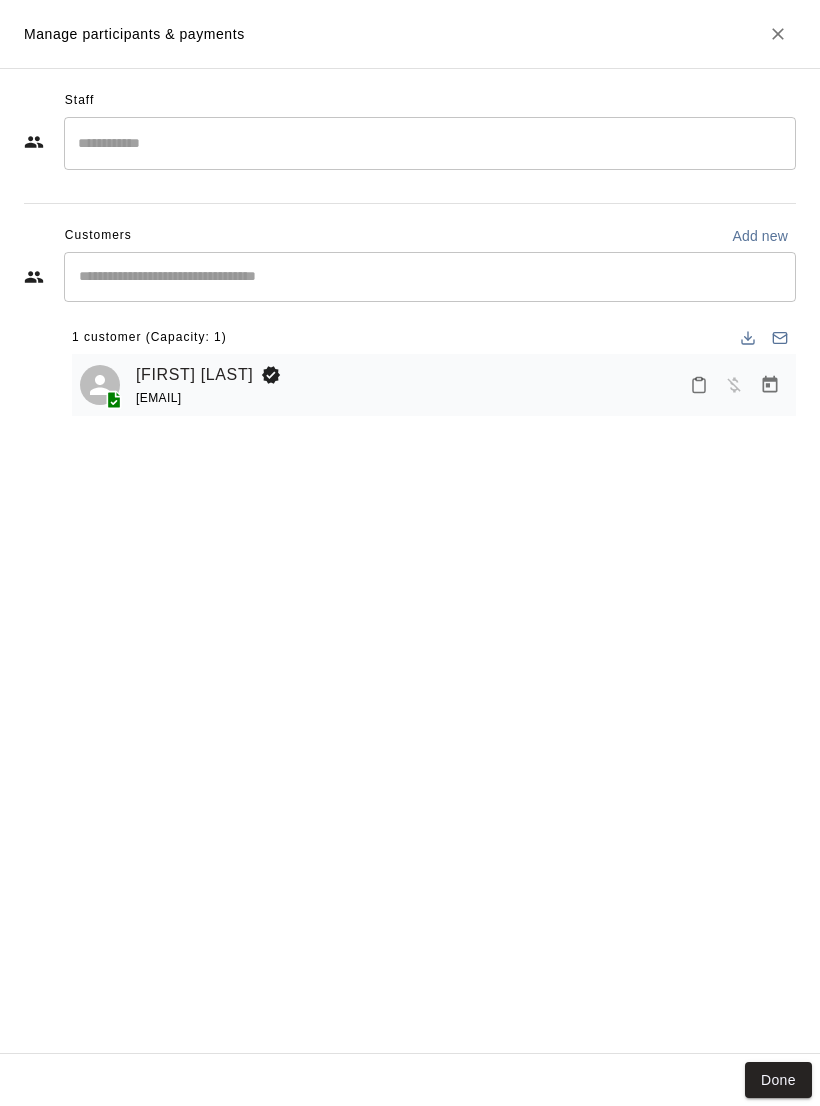 click on "Manage participants & payments" at bounding box center (410, 34) 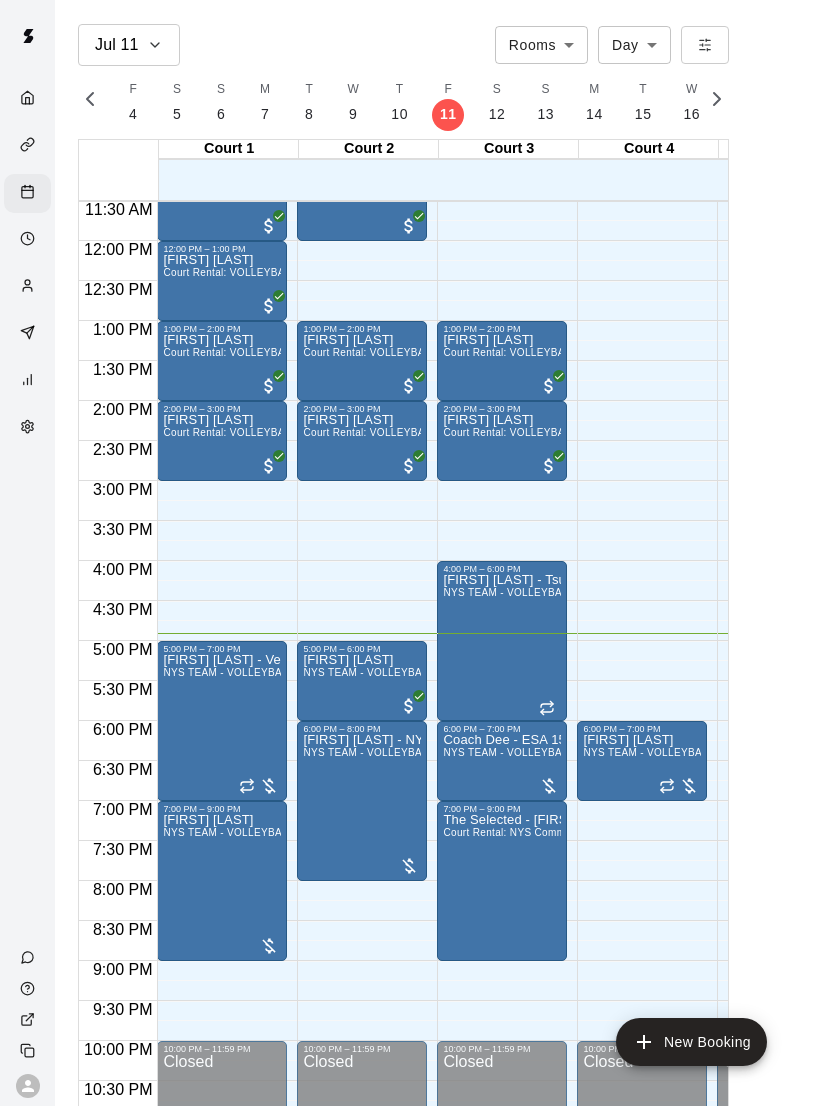 click on "Jul 11 Rooms ***** Day *** M 6 T 7 W 8 T 9 F 10 S 11 S 12 M 13 T 14 W 15 T 16 F 17 S 18 S 19 M 20 T 21 W 22 T 23 F 24 S 25 S 26 M 27 T 28 W 29 T 30 F 31 S 1 S 2 M 3 T 4 W 5 T 6 F 7 S 8 S 9 M 10 T 11 W 12 T 13 F 14 S 15 S 16 M 17 T 18 W 19 T 20 F 21 S 22 S 23 M 24 T 25 W 26 T 27 F 28 S 29 S 30 M 31 T 1 W 2 T 3 F 4 S 5 S 6 M 7 T 8 W 9 T 10 F 11 S 12 S 13 M 14 T 15 W 16 T 17 F 18 S 19 S 20 M 21 T 22 W 23 T 24 F 25 S 26 S 27 M 28 T 29 W 30 T 31 F 1 S 2 S 3" at bounding box center (437, 577) 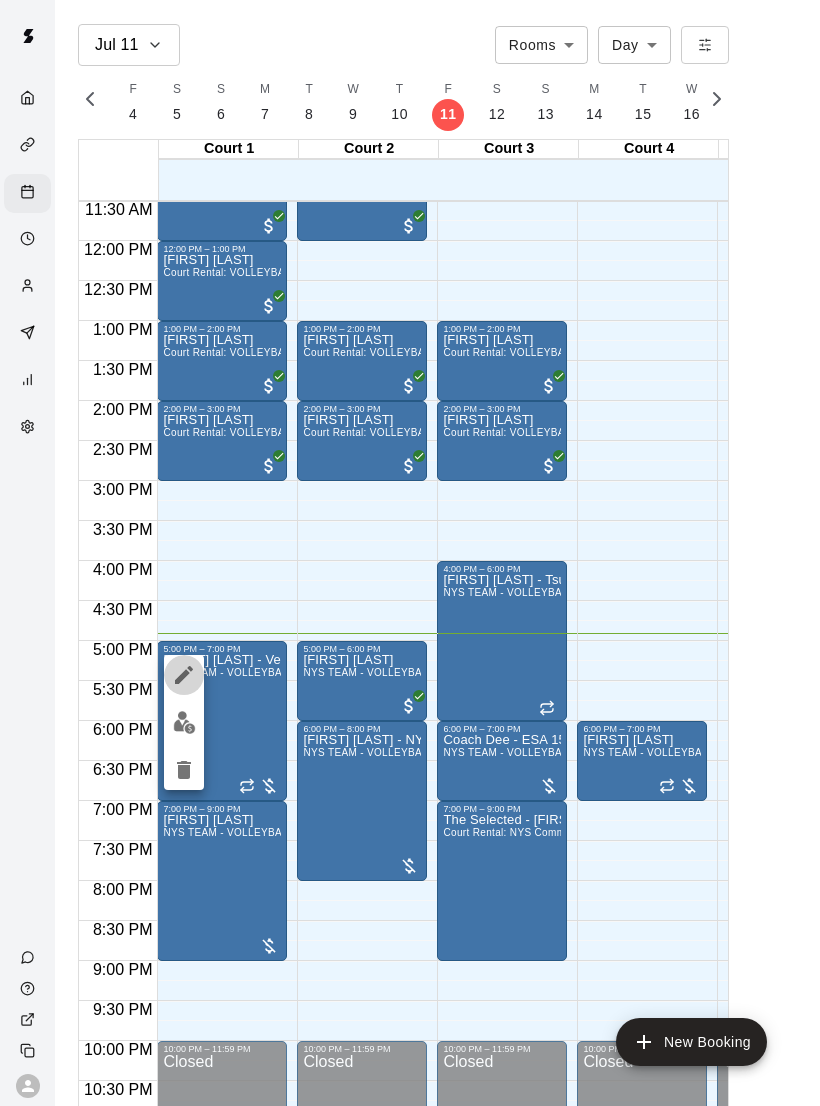 click 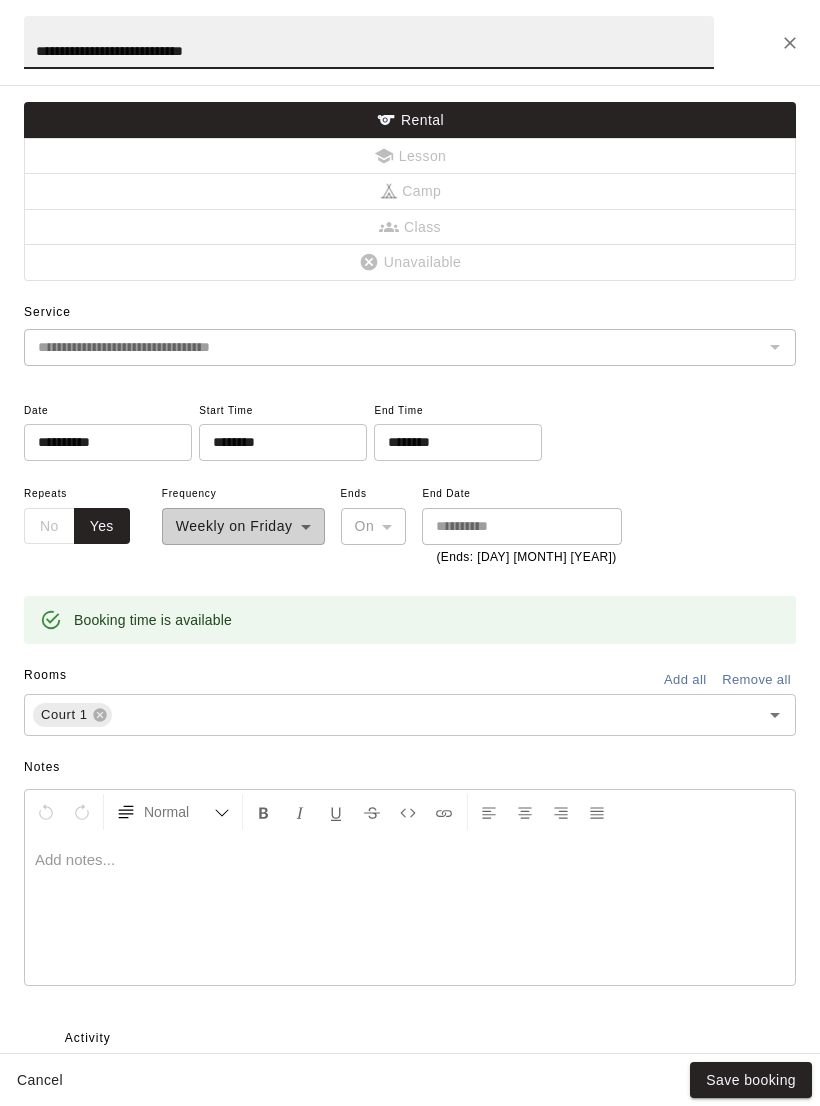 click 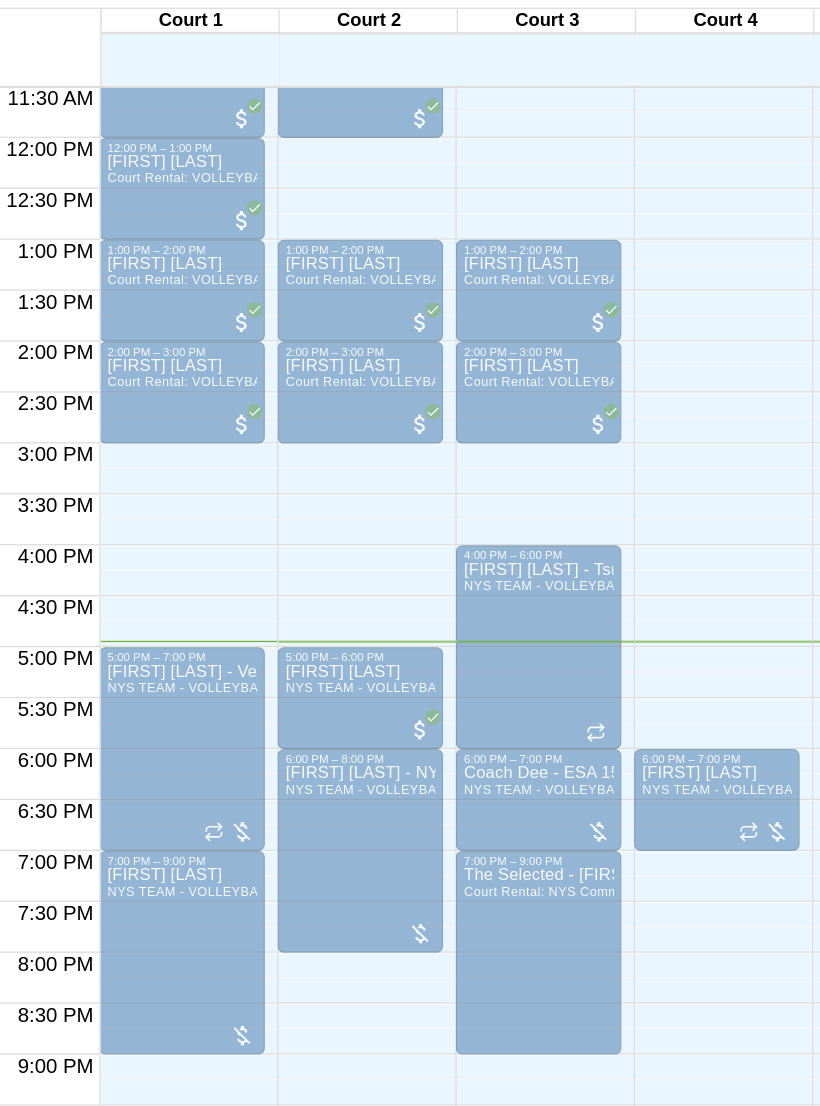 click on "[FIRST] [LAST] NYS TEAM - VOLLEYBALL (After 3 pm)" at bounding box center (362, 1207) 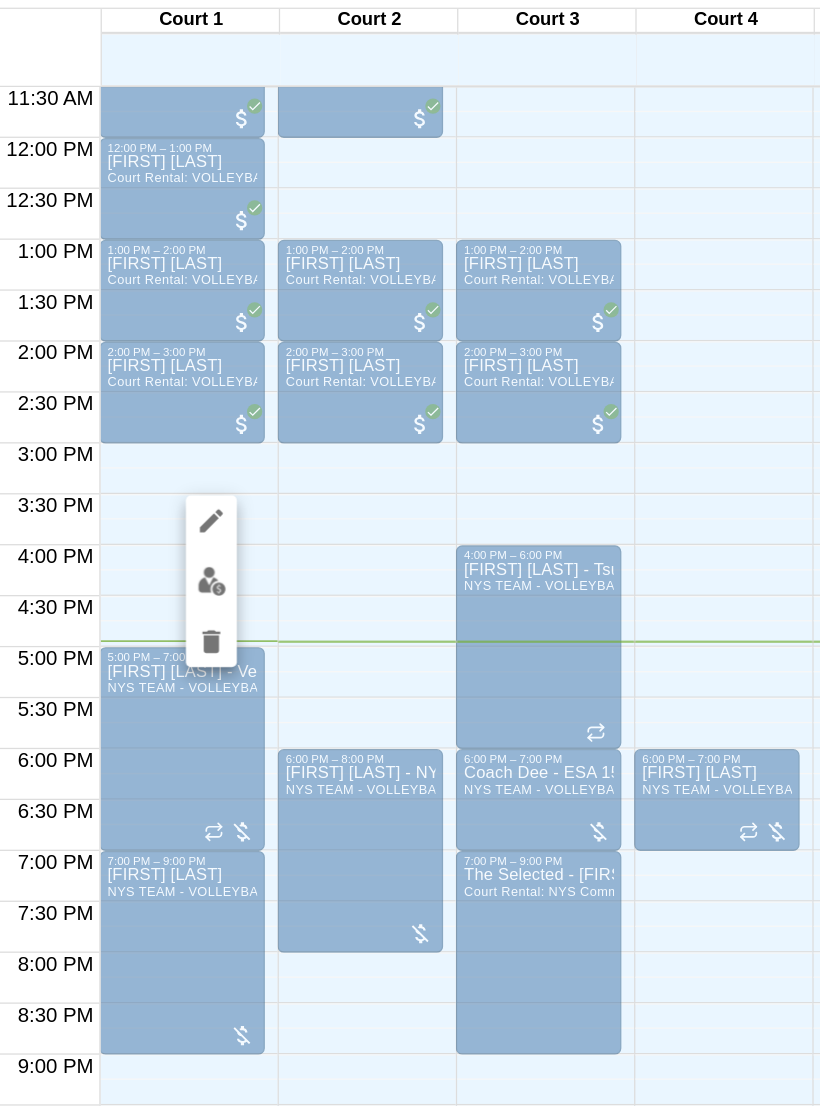 click at bounding box center [410, 553] 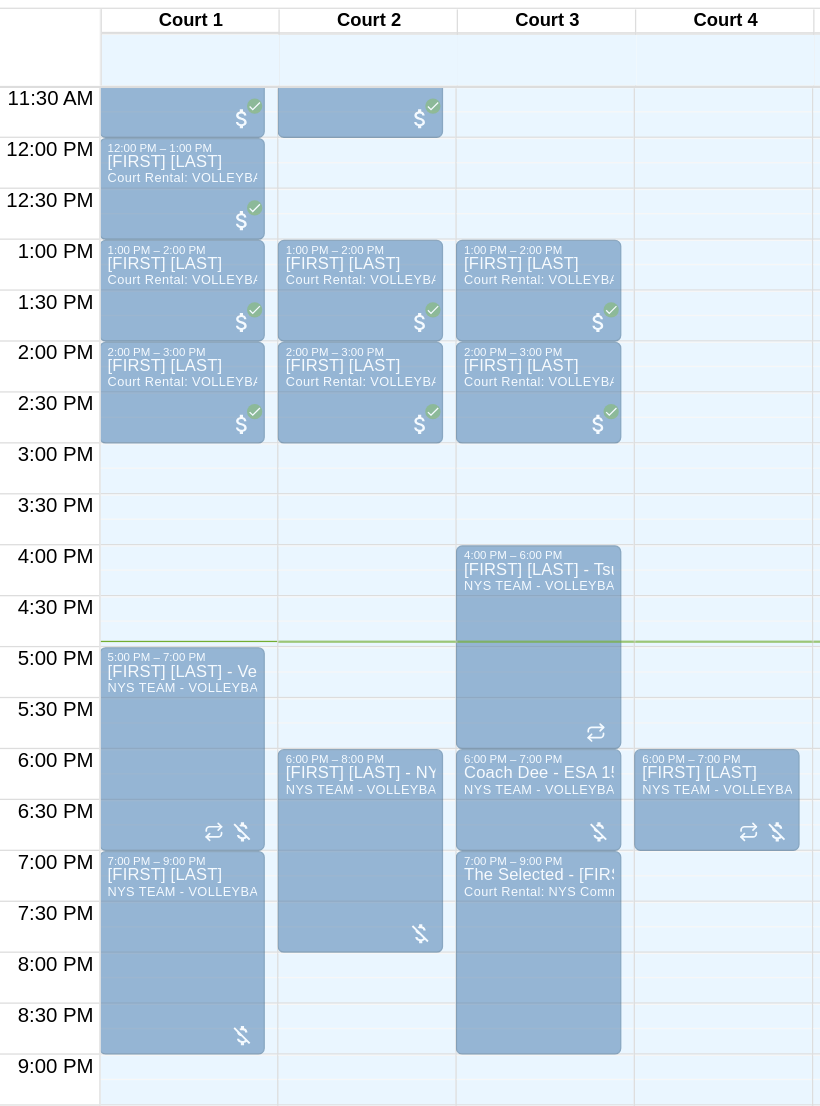 click on "12:00 AM – 8:00 AM Closed 6:00 PM – 7:00 PM [FIRST] [LAST] NYS TEAM - VOLLEYBALL (After 3 pm) 10:00 PM – 11:59 PM Closed" at bounding box center (642, 241) 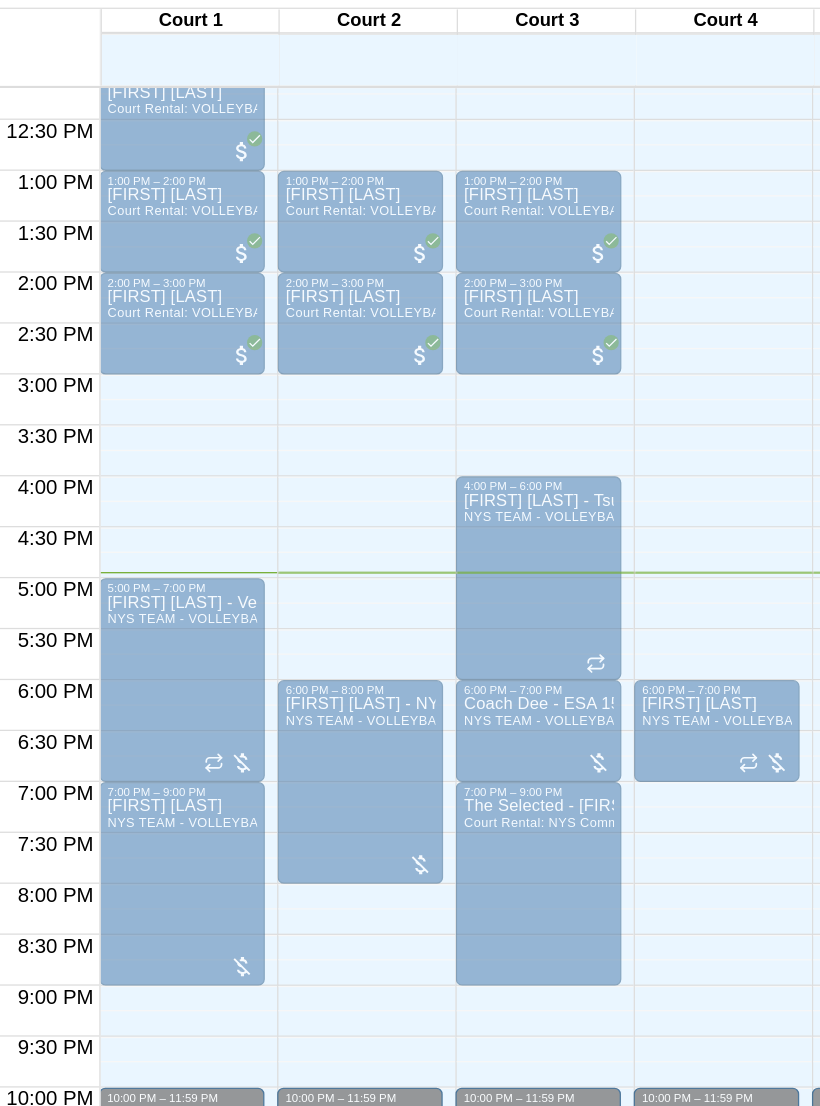 scroll, scrollTop: 965, scrollLeft: 2, axis: both 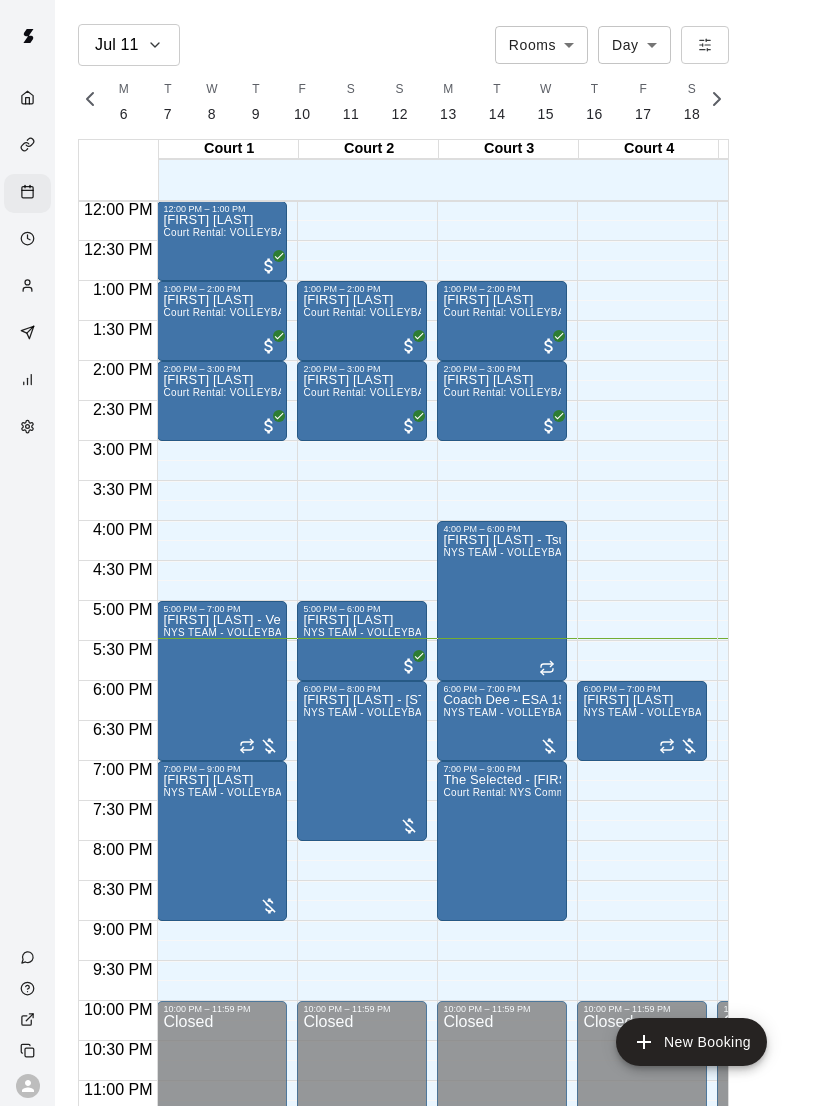 click on "[FIRST] [LAST] NYS TEAM - VOLLEYBALL (After 3 pm)" at bounding box center [362, 1167] 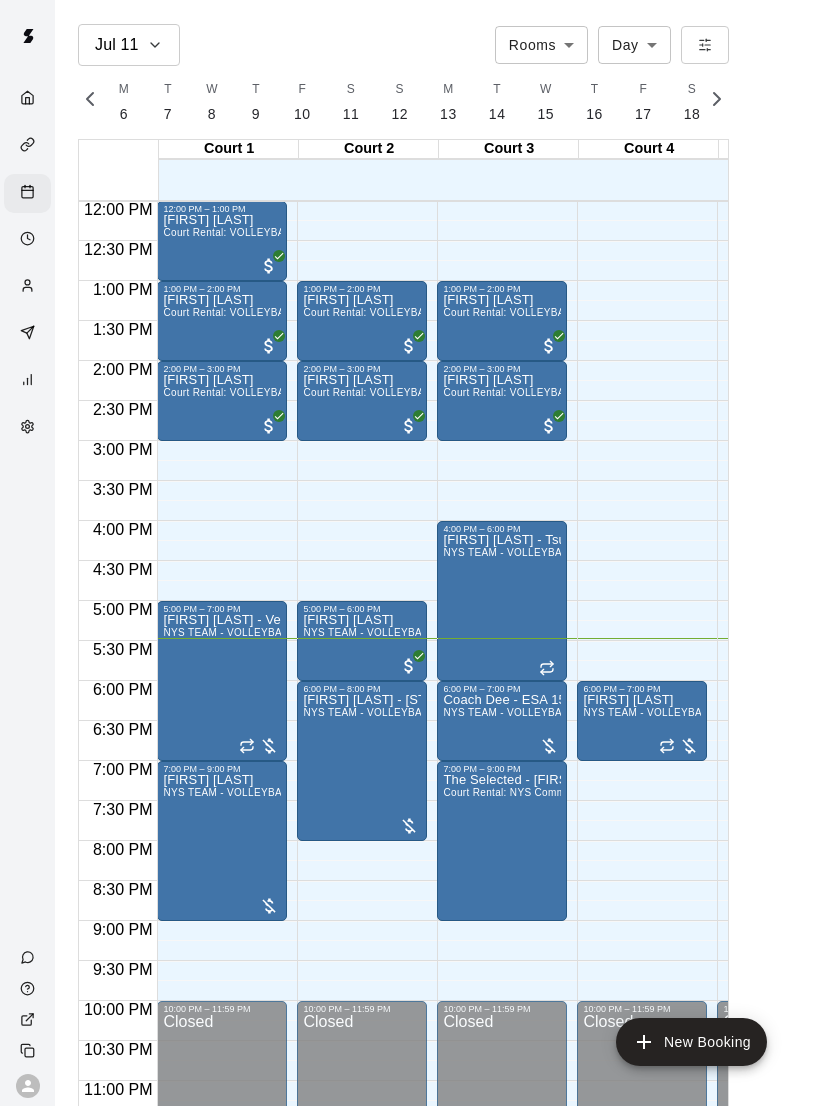 click at bounding box center [410, 1138] 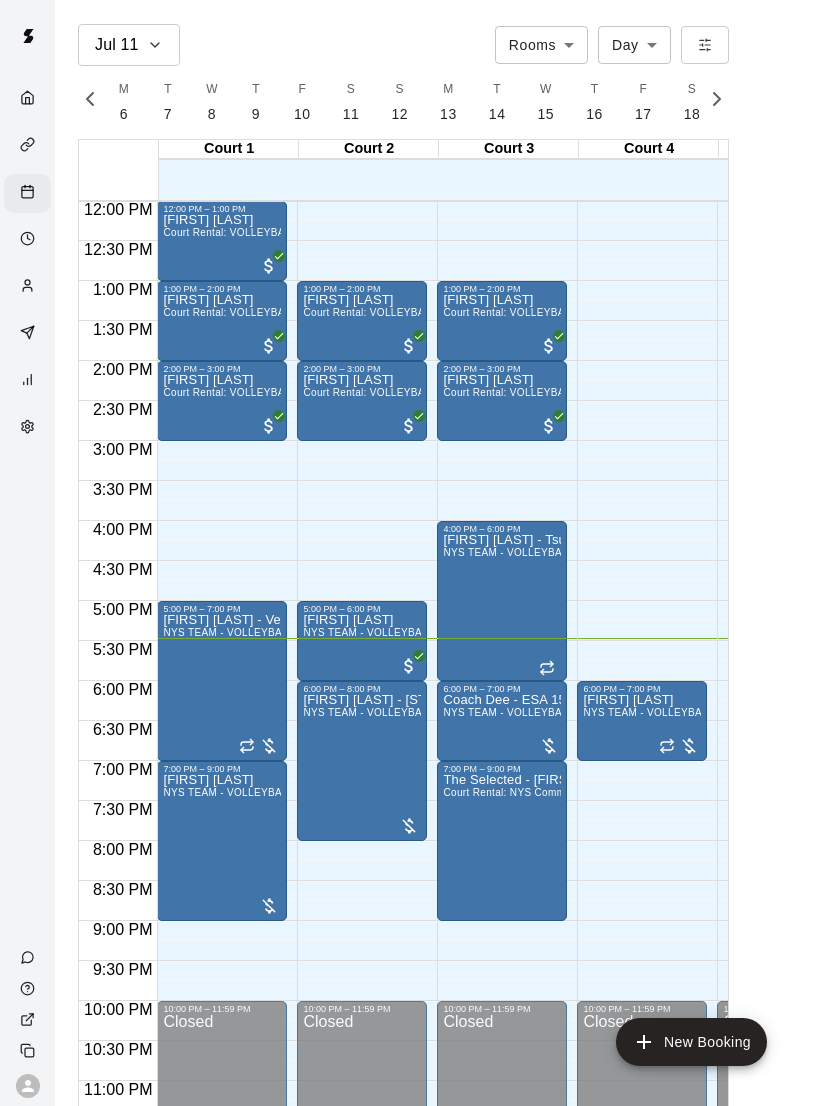 click on "frankie pacelli NYS TEAM - VOLLEYBALL (After 3 pm)" at bounding box center (222, 1327) 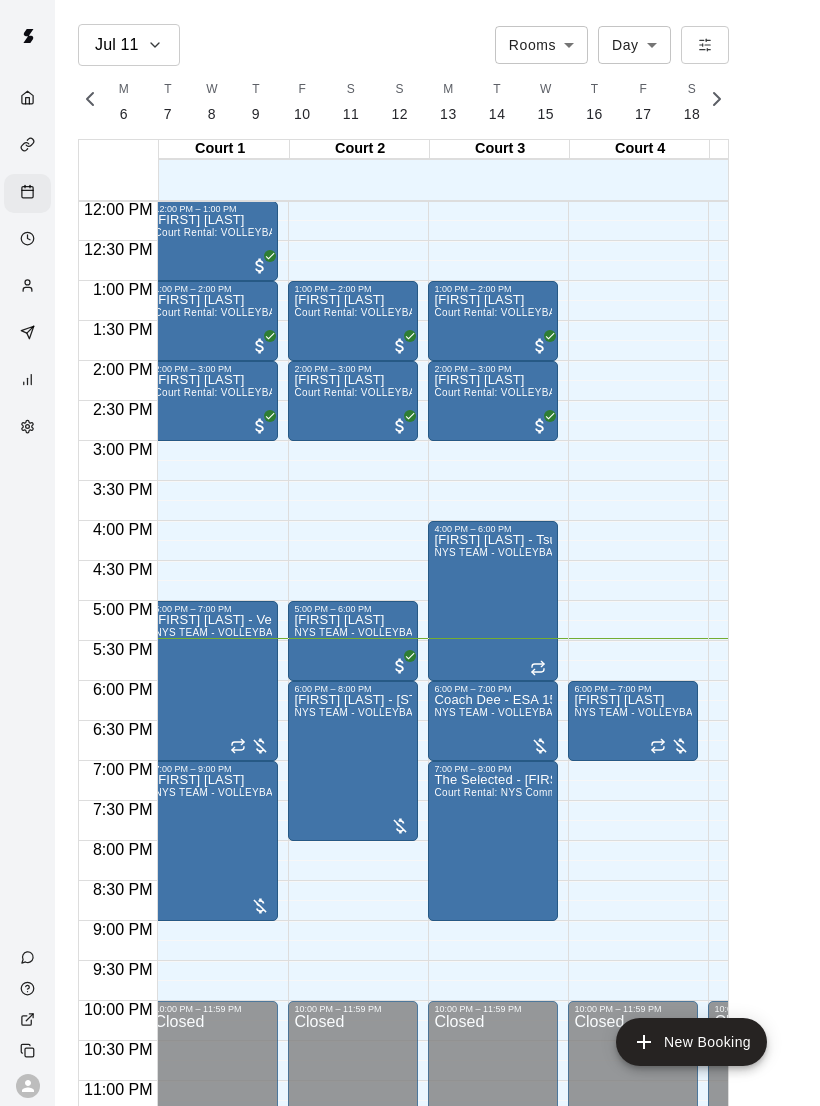 scroll, scrollTop: 963, scrollLeft: 8, axis: both 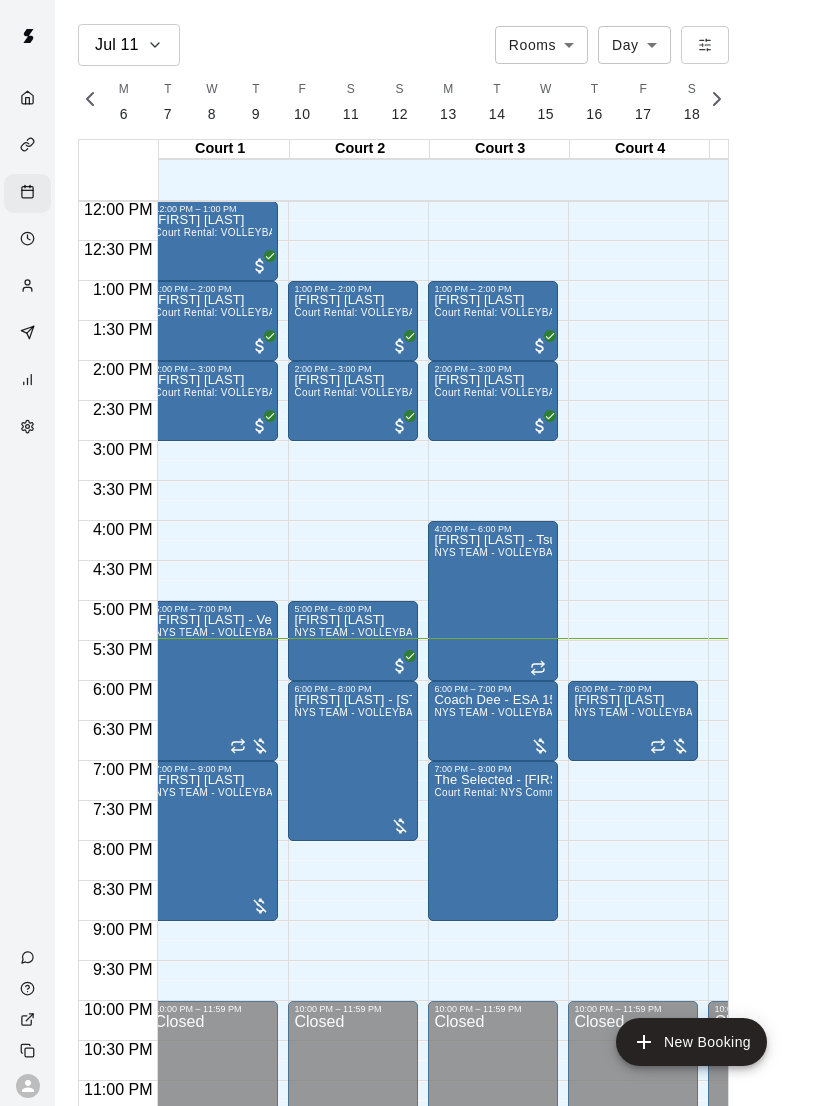 click at bounding box center [410, 1138] 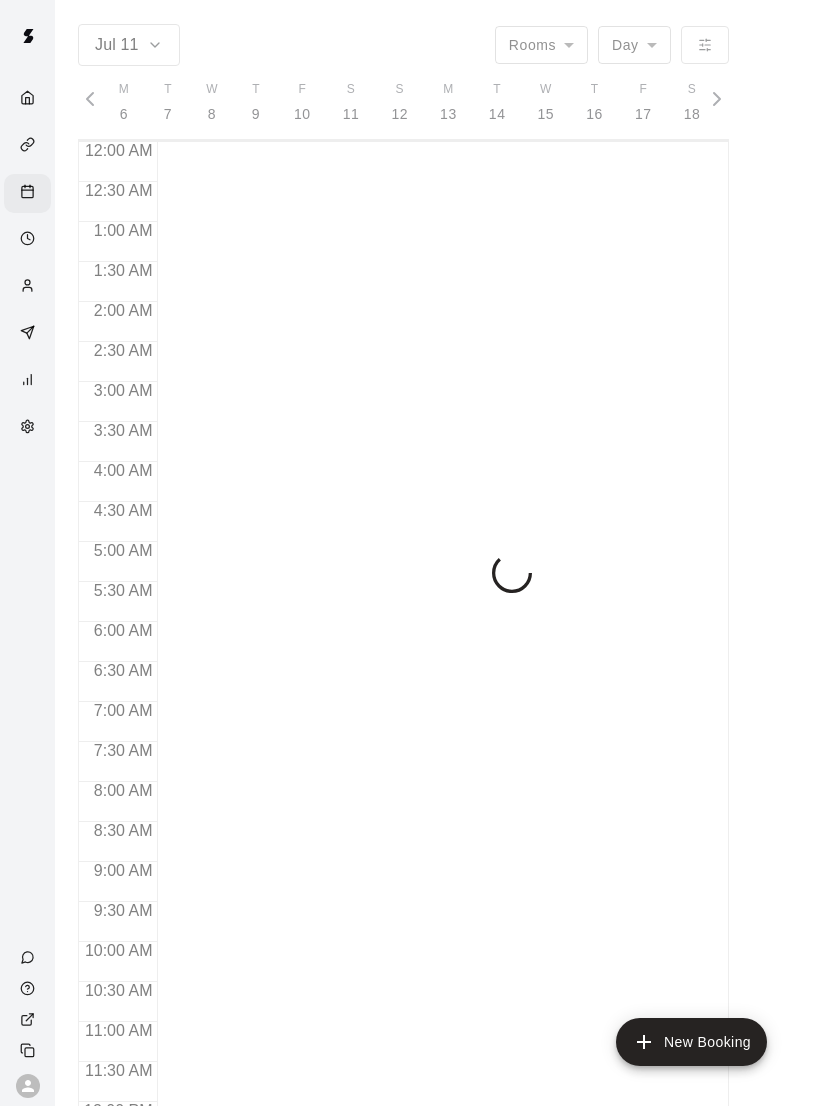 scroll, scrollTop: 0, scrollLeft: 0, axis: both 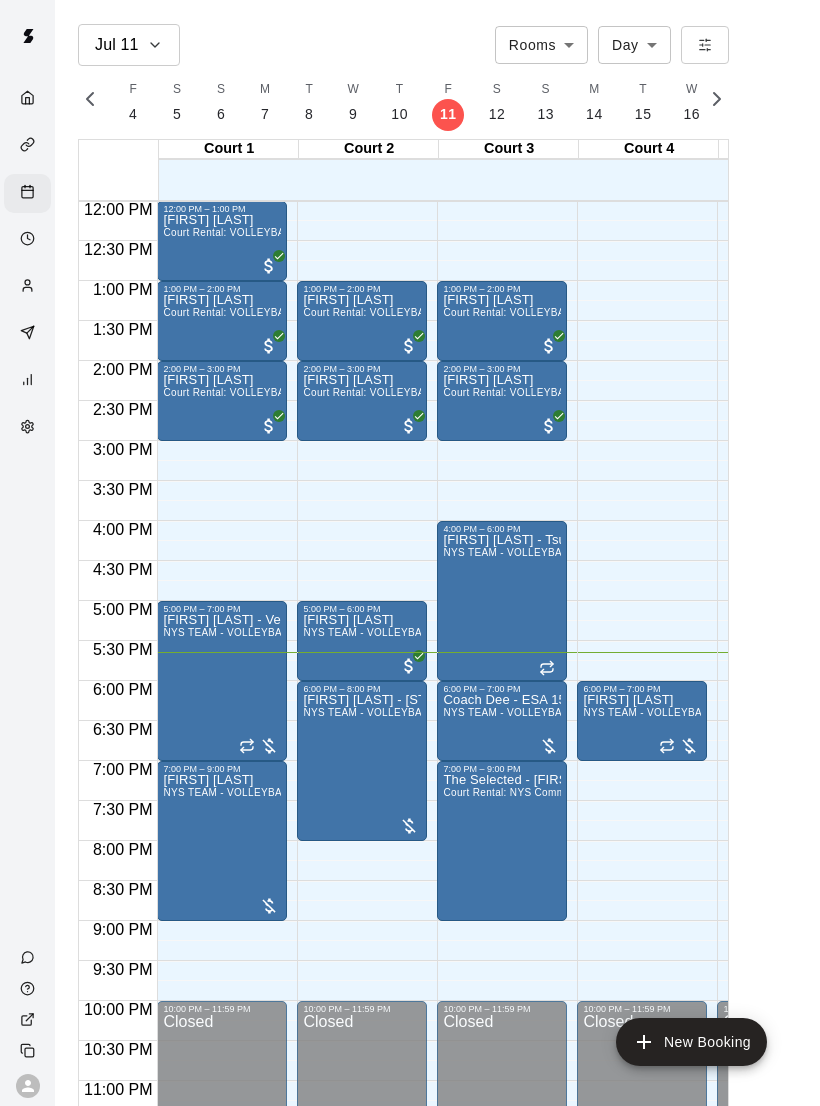 click on "6:00 PM – 8:00 PM Theresa Chong - NYS 9u NYS TEAM - VOLLEYBALL (After 3 pm)" at bounding box center [362, 761] 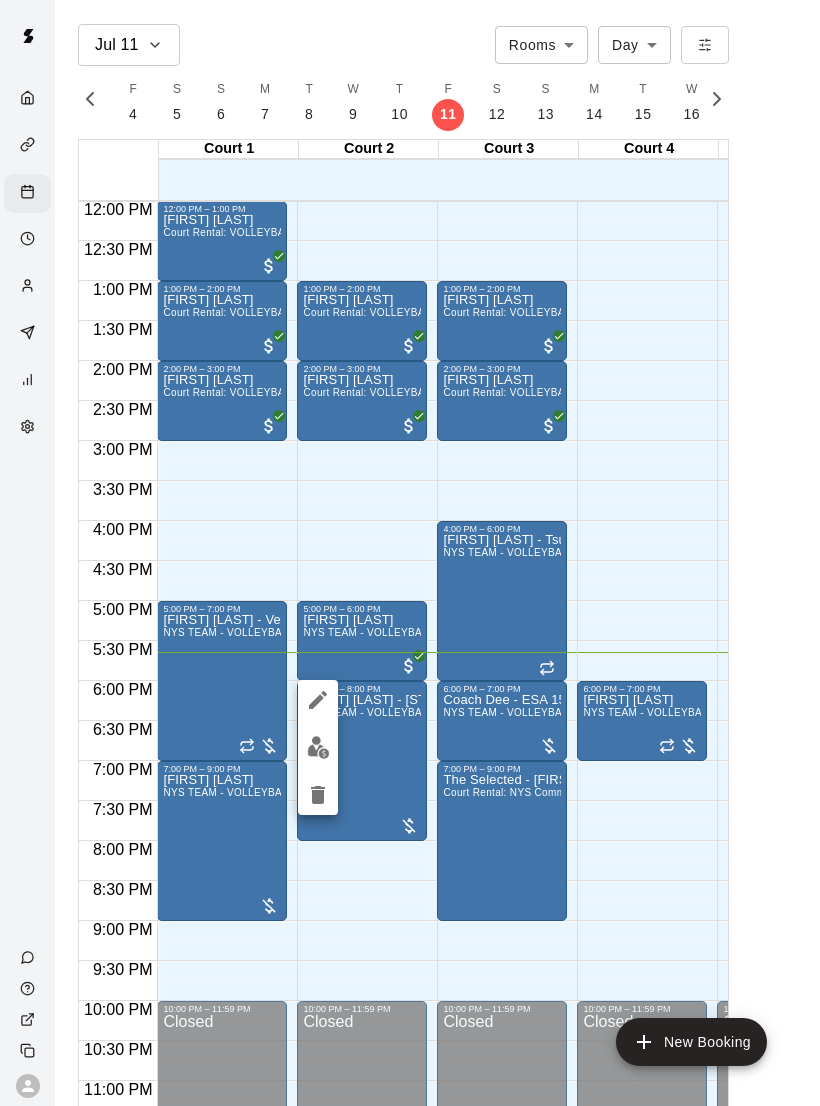 click at bounding box center [410, 553] 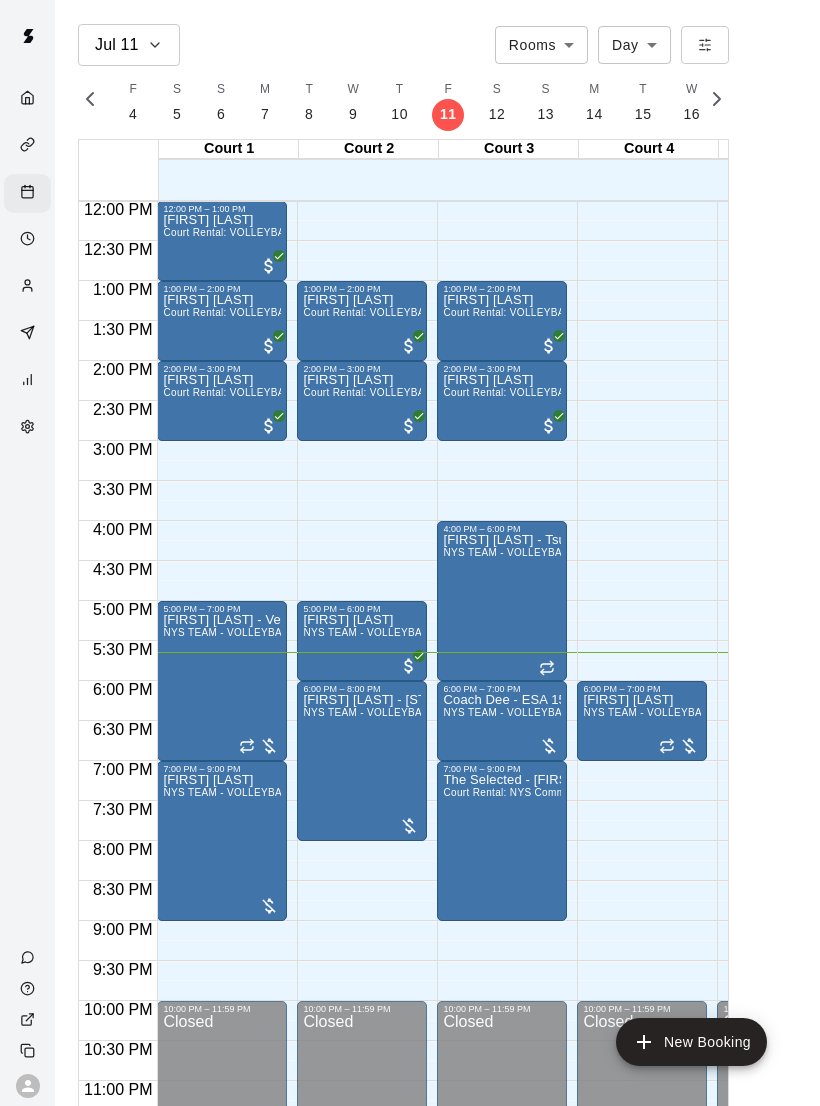 click on "NYS TEAM - VOLLEYBALL (After 3 pm)" at bounding box center [398, 712] 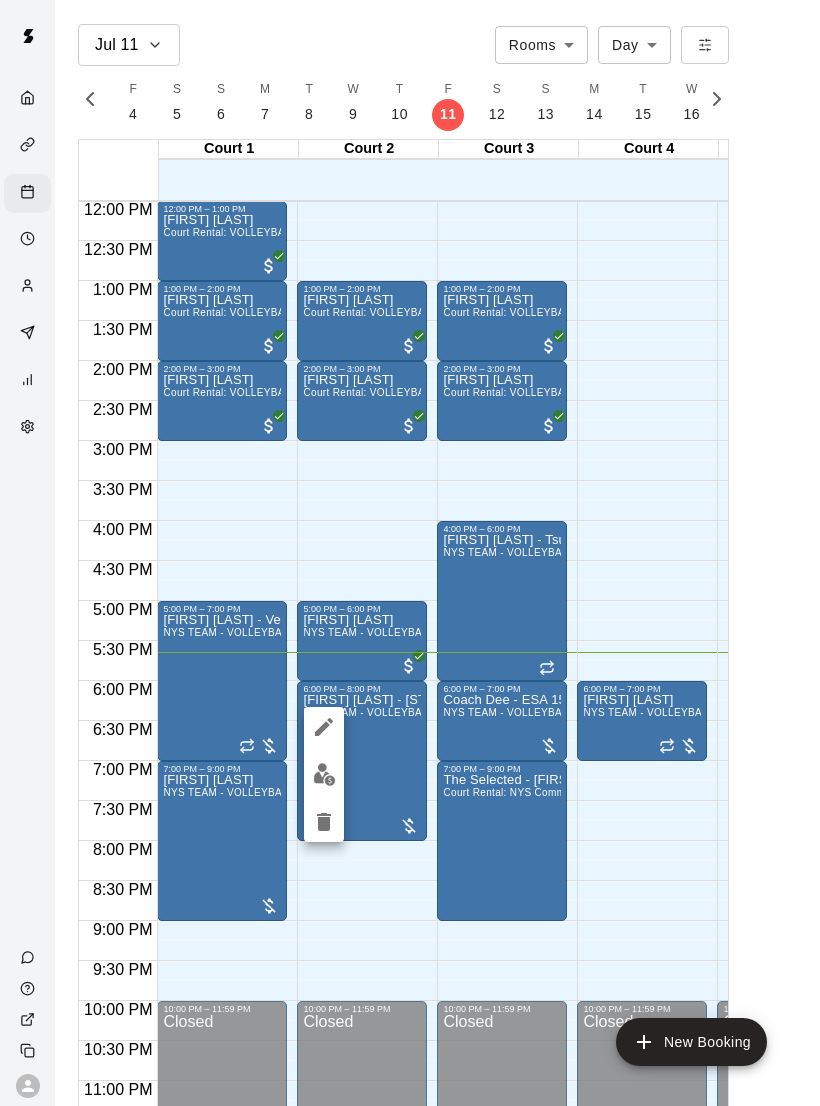 click at bounding box center (410, 553) 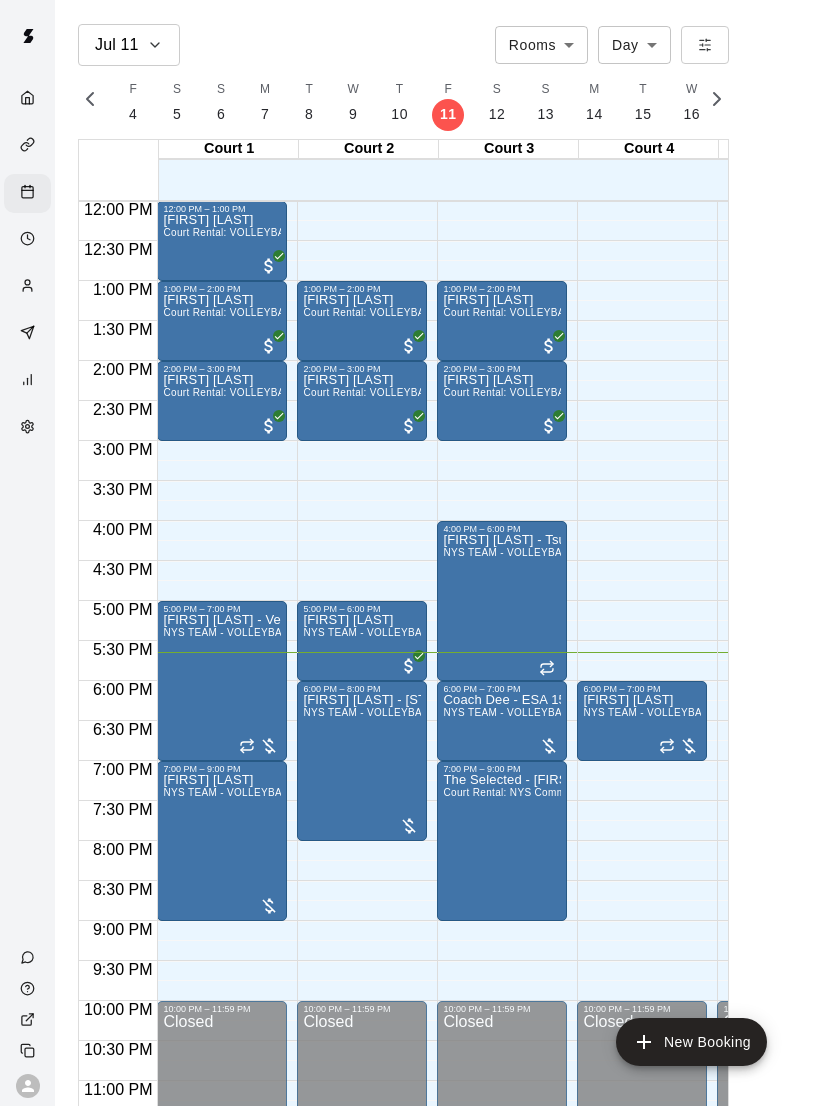 click on "Theresa Chong - NYS 9u NYS TEAM - VOLLEYBALL (After 3 pm)" at bounding box center [362, 1247] 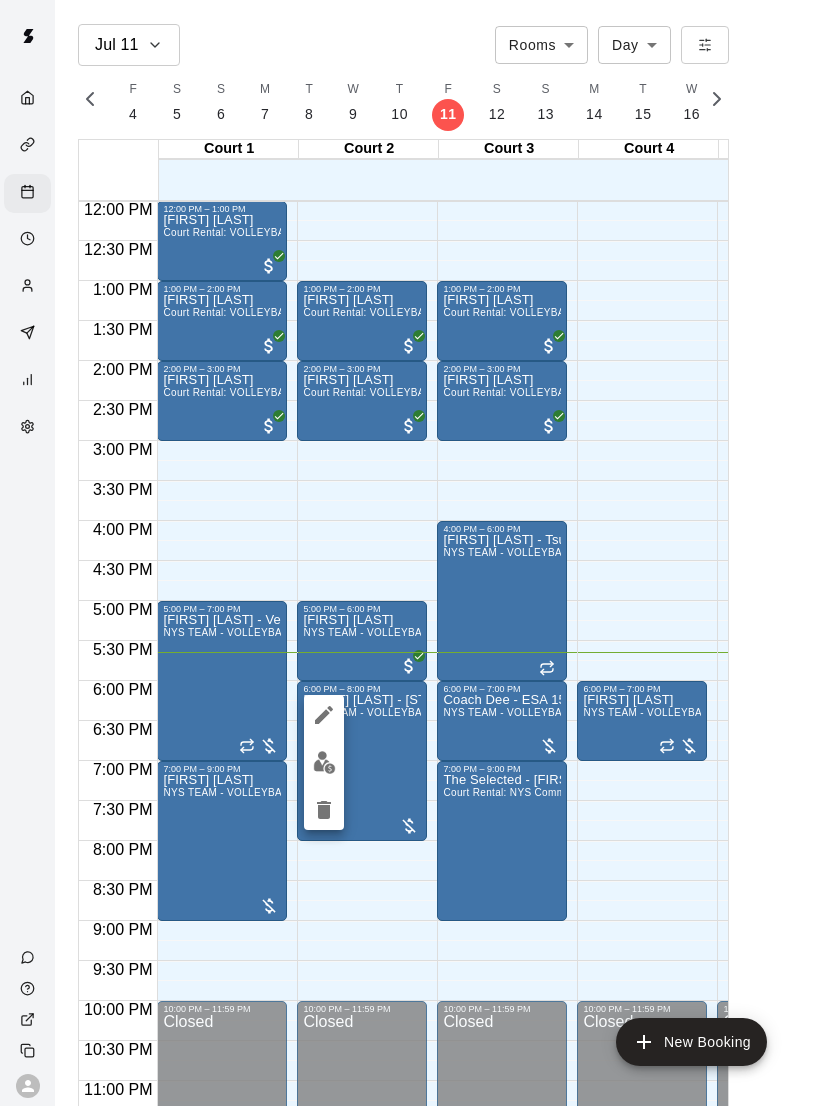 click 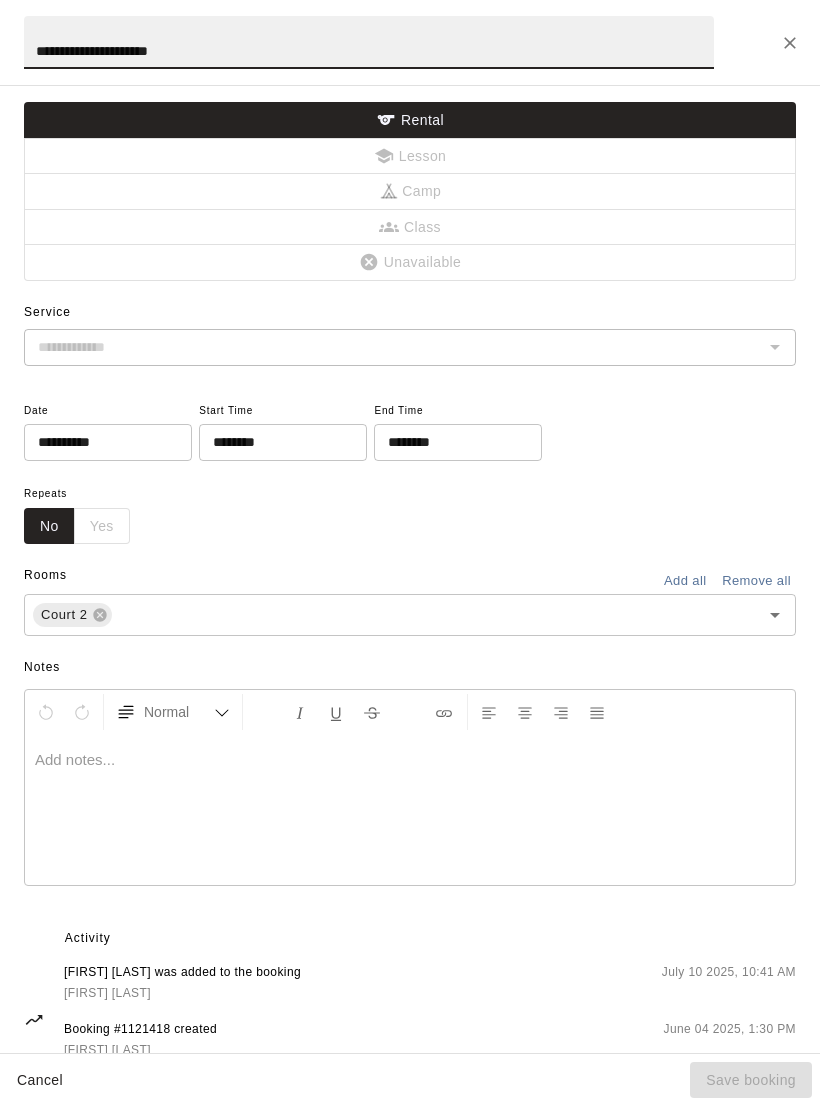 type on "**********" 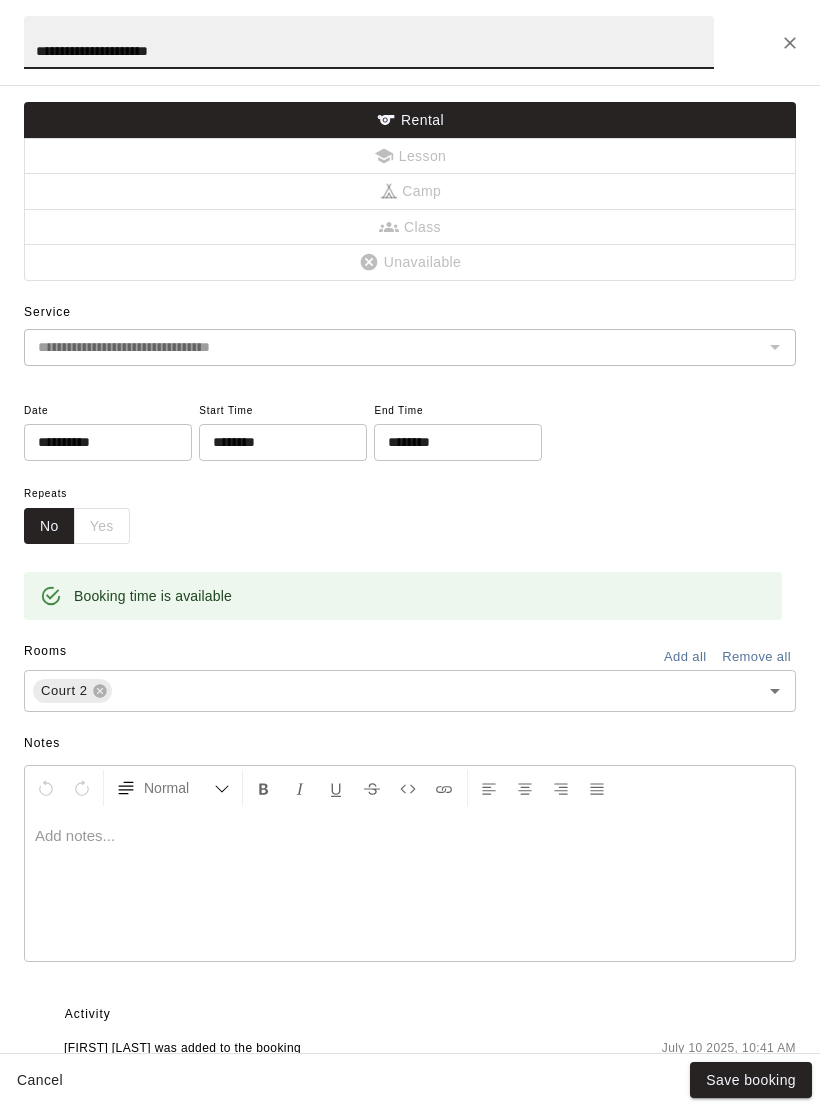 click at bounding box center [790, 43] 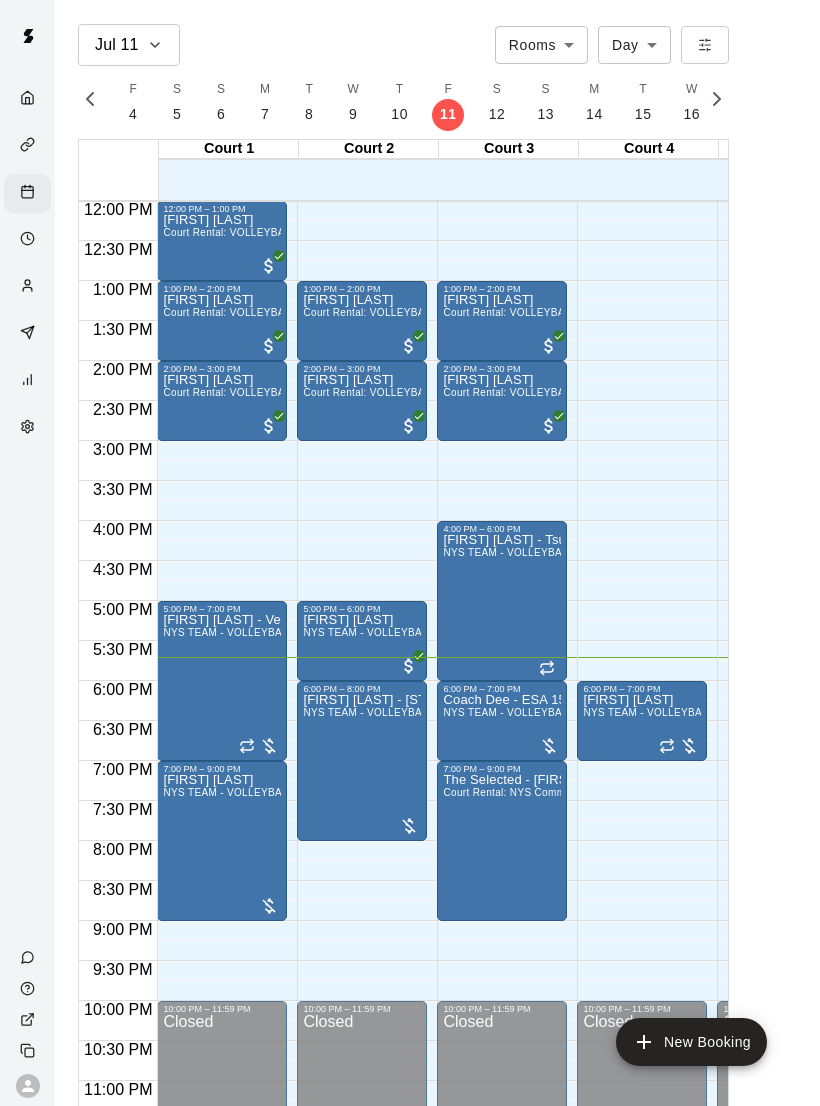 click on "12:00 AM – 8:00 AM Closed 6:00 PM – 7:00 PM [FIRST] [LAST] NYS TEAM - VOLLEYBALL (After 3 pm) 10:00 PM – 11:59 PM Closed" at bounding box center [642, 201] 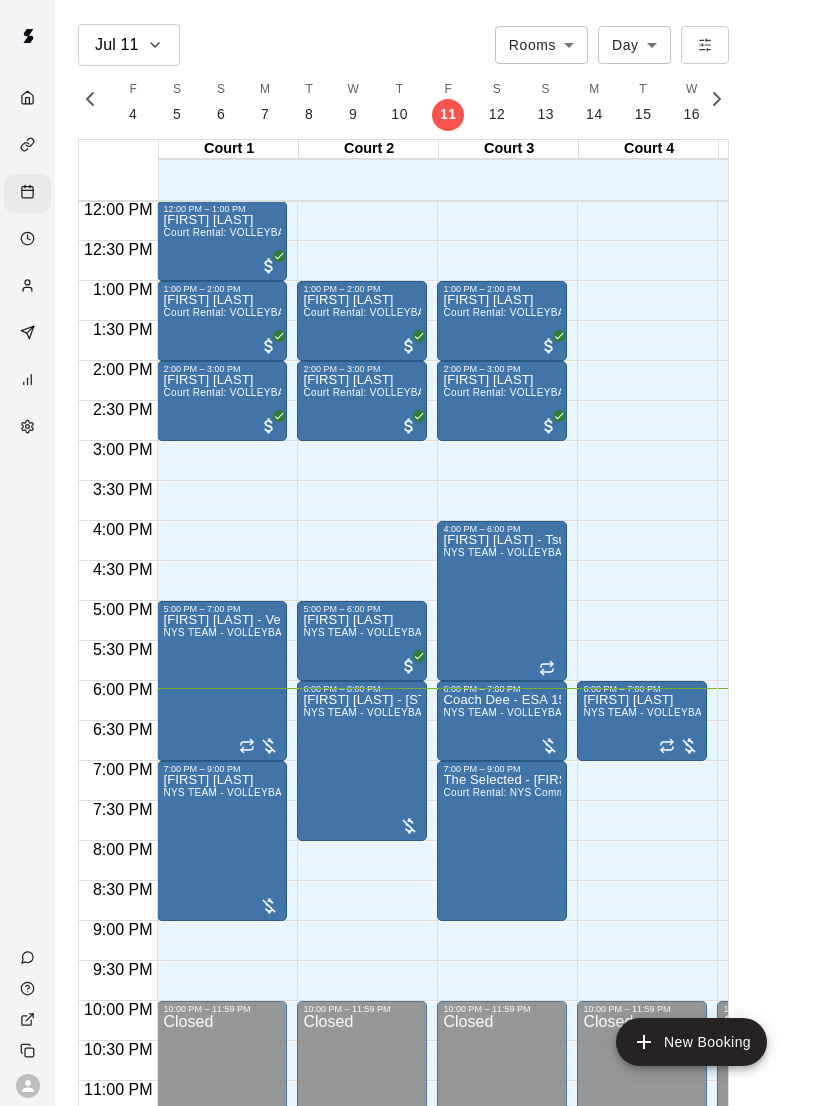 scroll, scrollTop: 998, scrollLeft: 12, axis: both 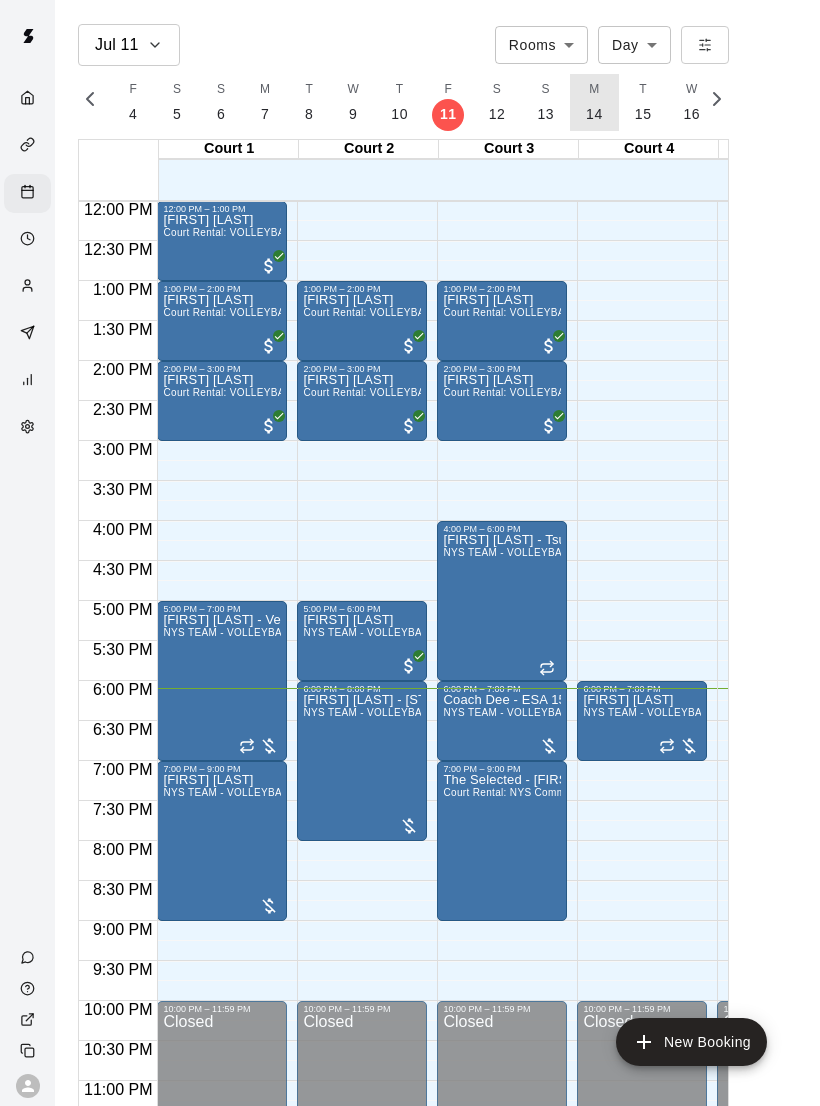 click on "M 14" at bounding box center (594, 102) 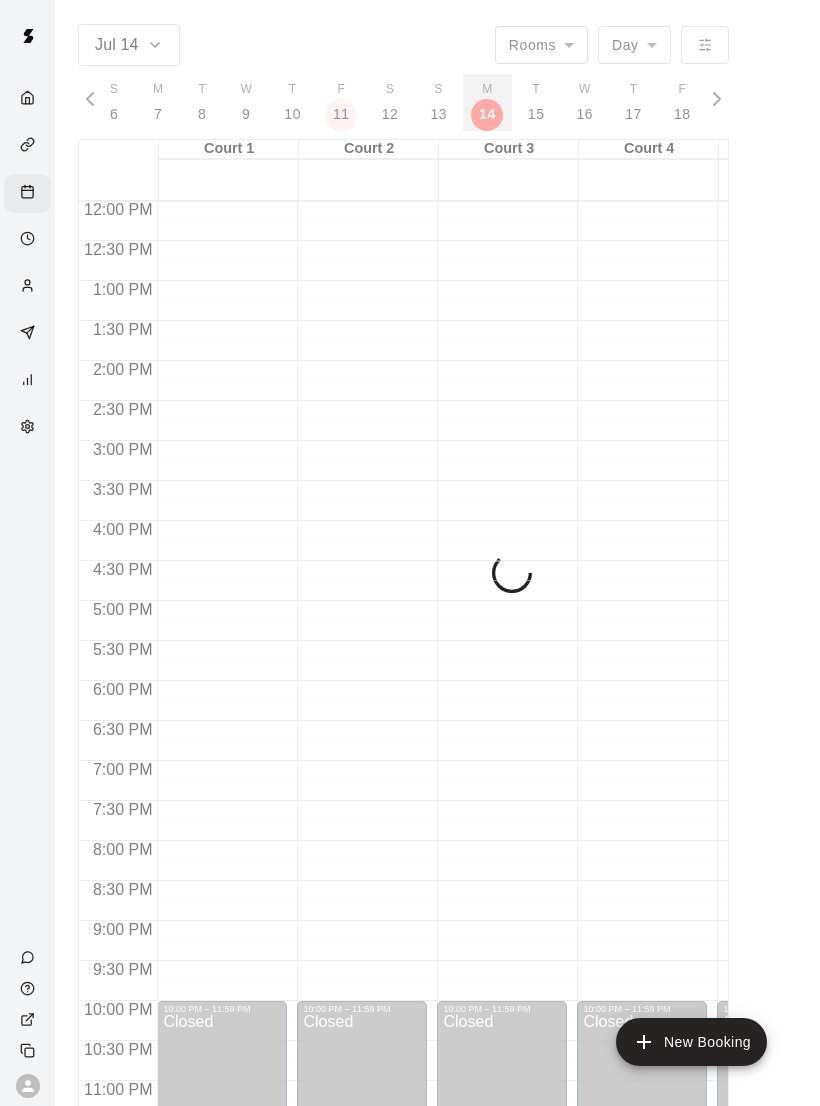 scroll, scrollTop: 0, scrollLeft: 8605, axis: horizontal 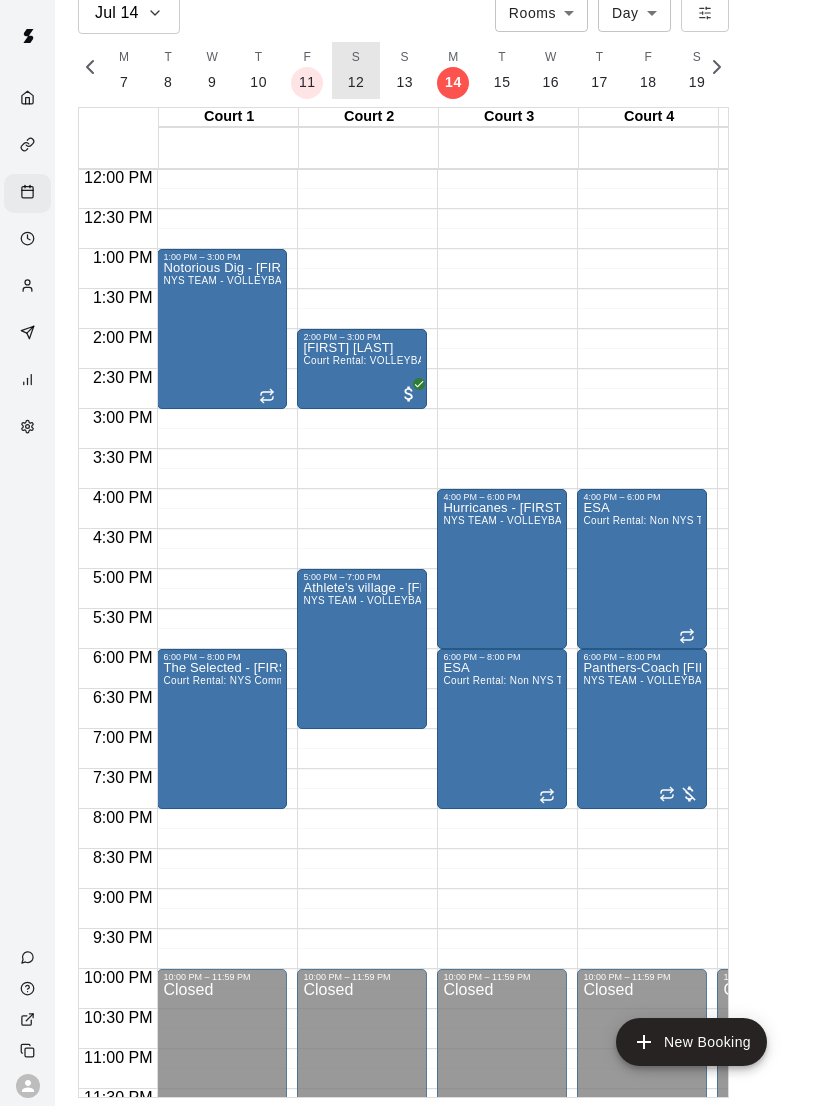 click on "S 12" at bounding box center [356, 70] 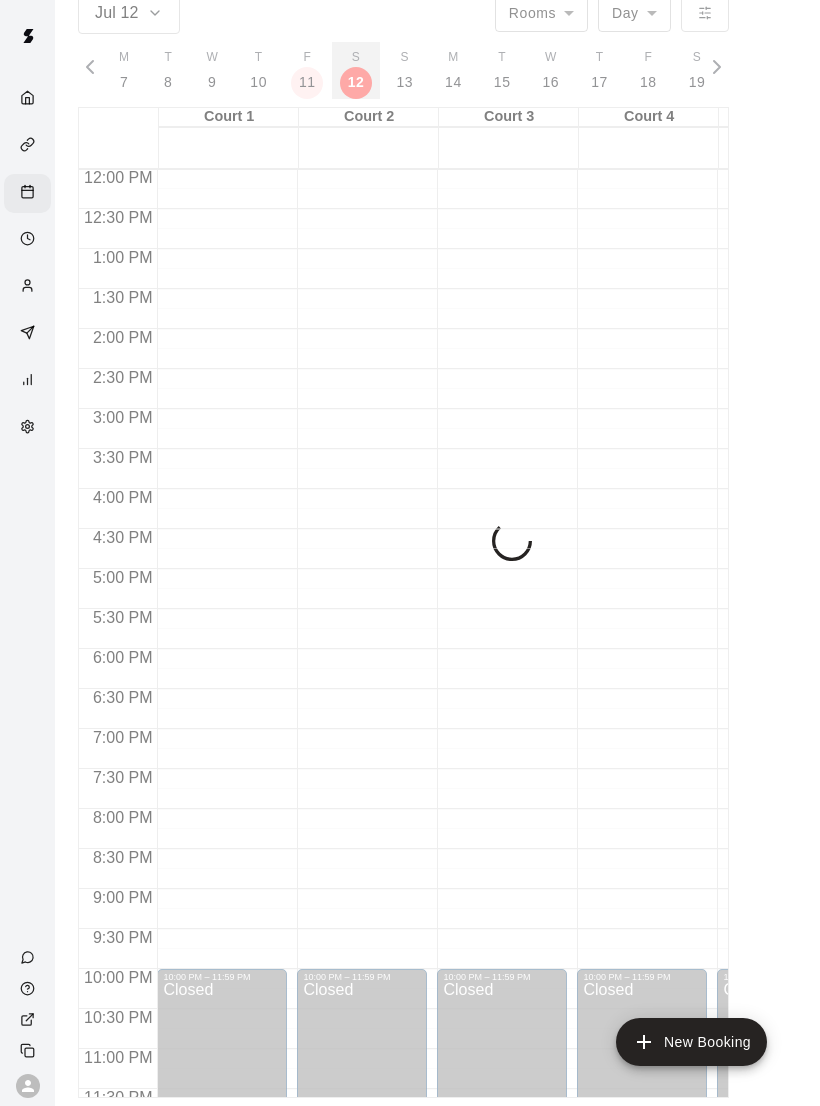 scroll, scrollTop: 0, scrollLeft: 8511, axis: horizontal 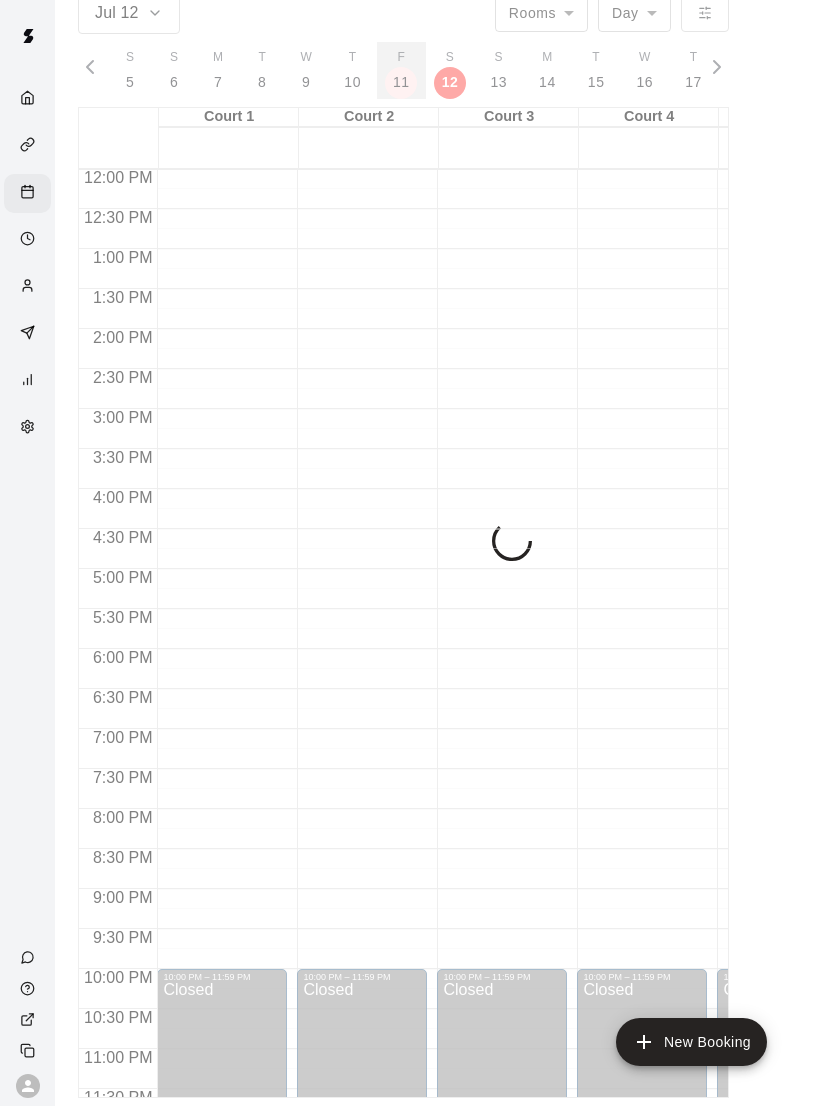 click on "F 11" at bounding box center [401, 70] 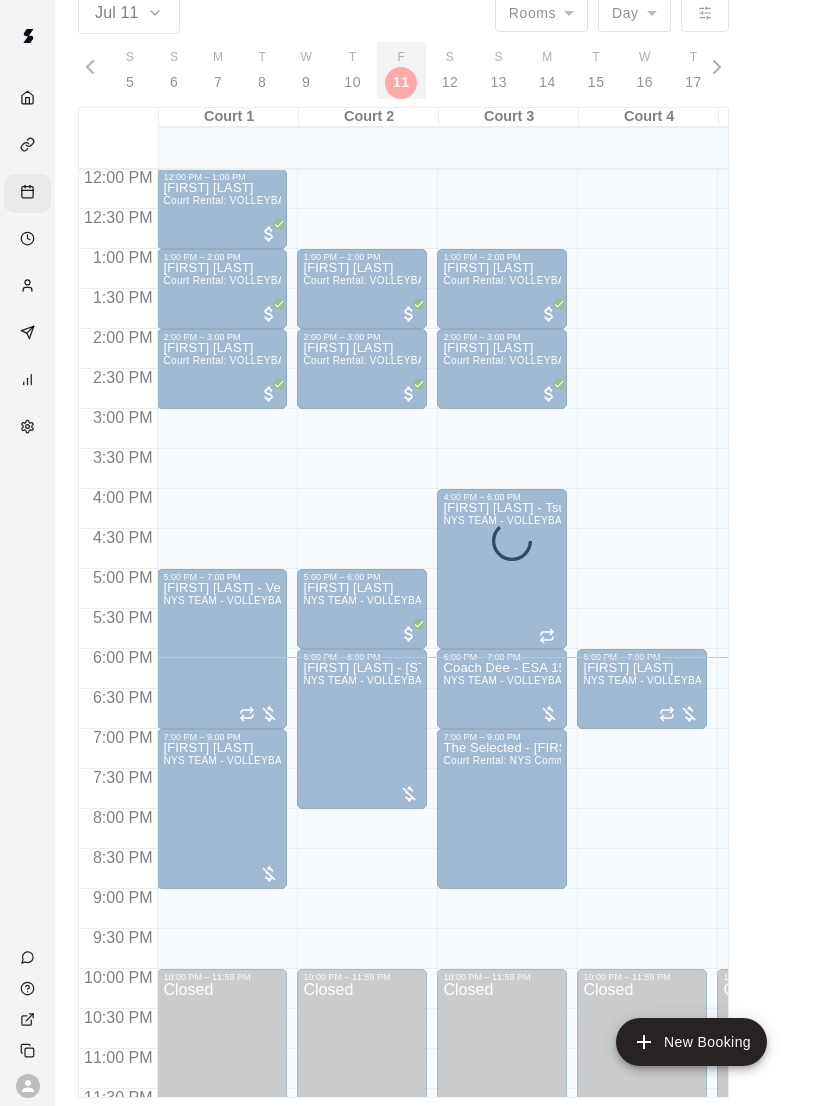 scroll, scrollTop: 0, scrollLeft: 8464, axis: horizontal 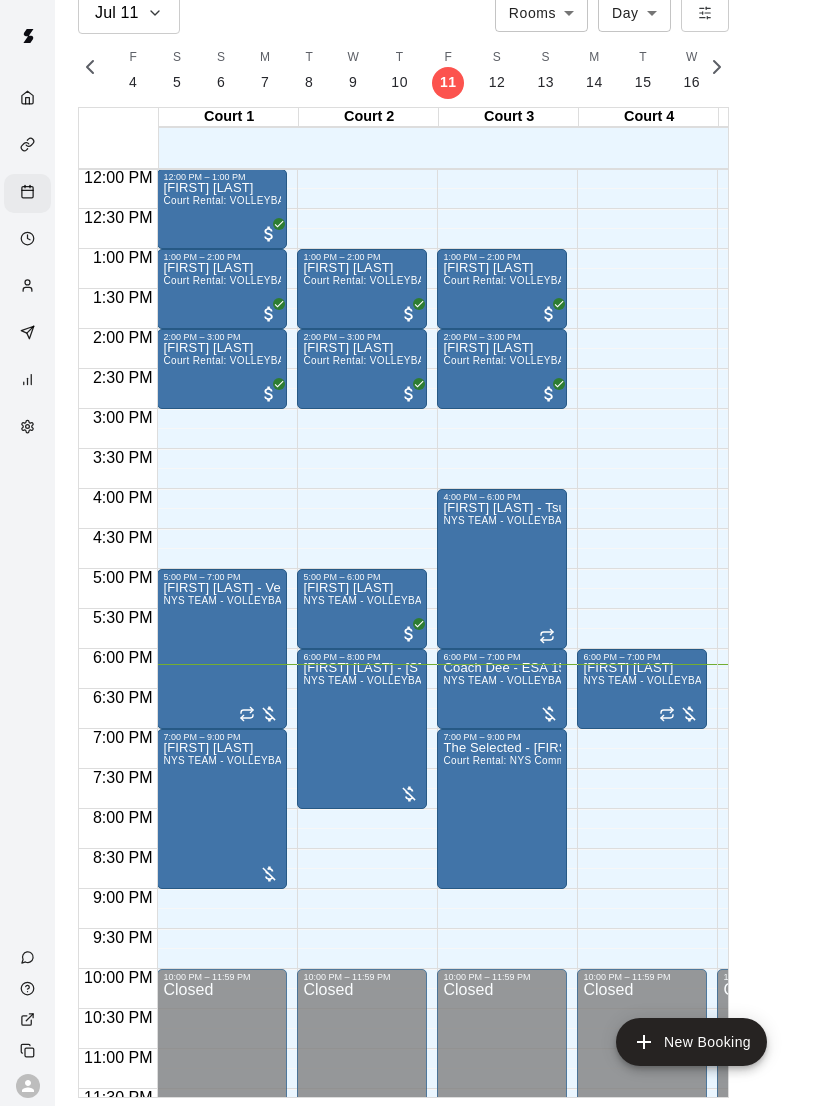 click on "Theresa Chong - NYS 9u NYS TEAM - VOLLEYBALL (After 3 pm)" at bounding box center (362, 1215) 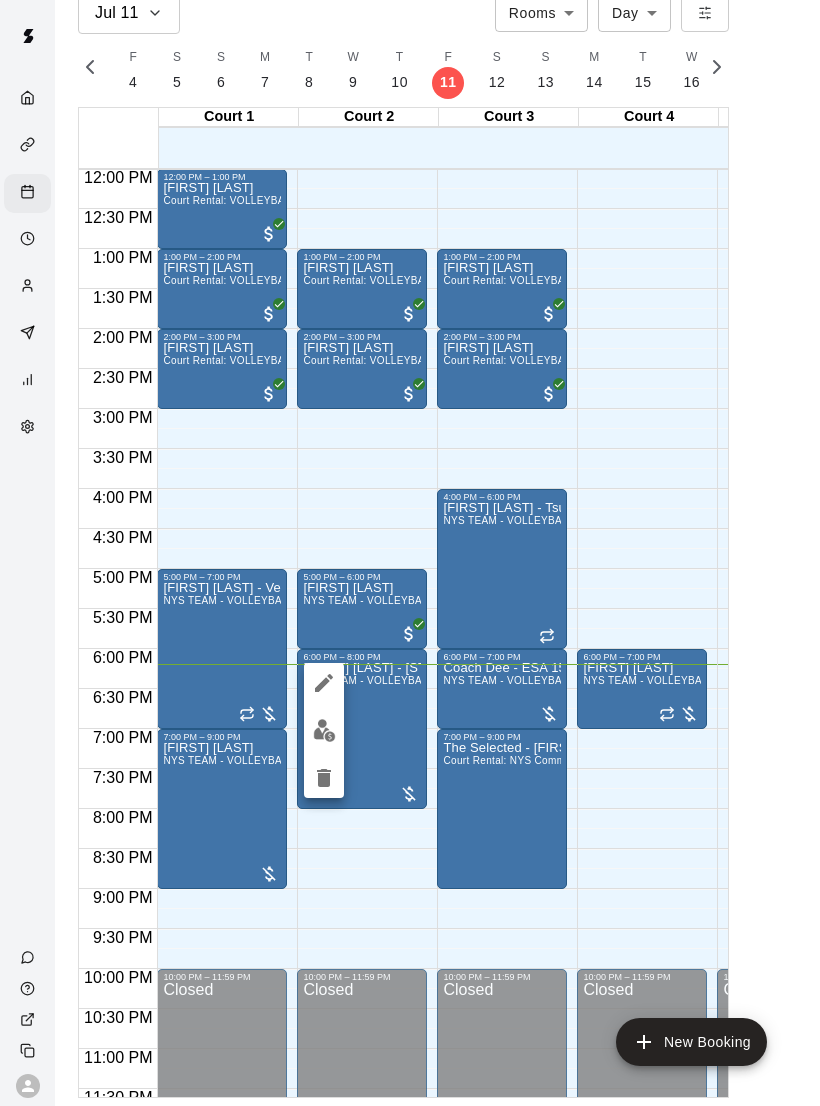 click at bounding box center [410, 553] 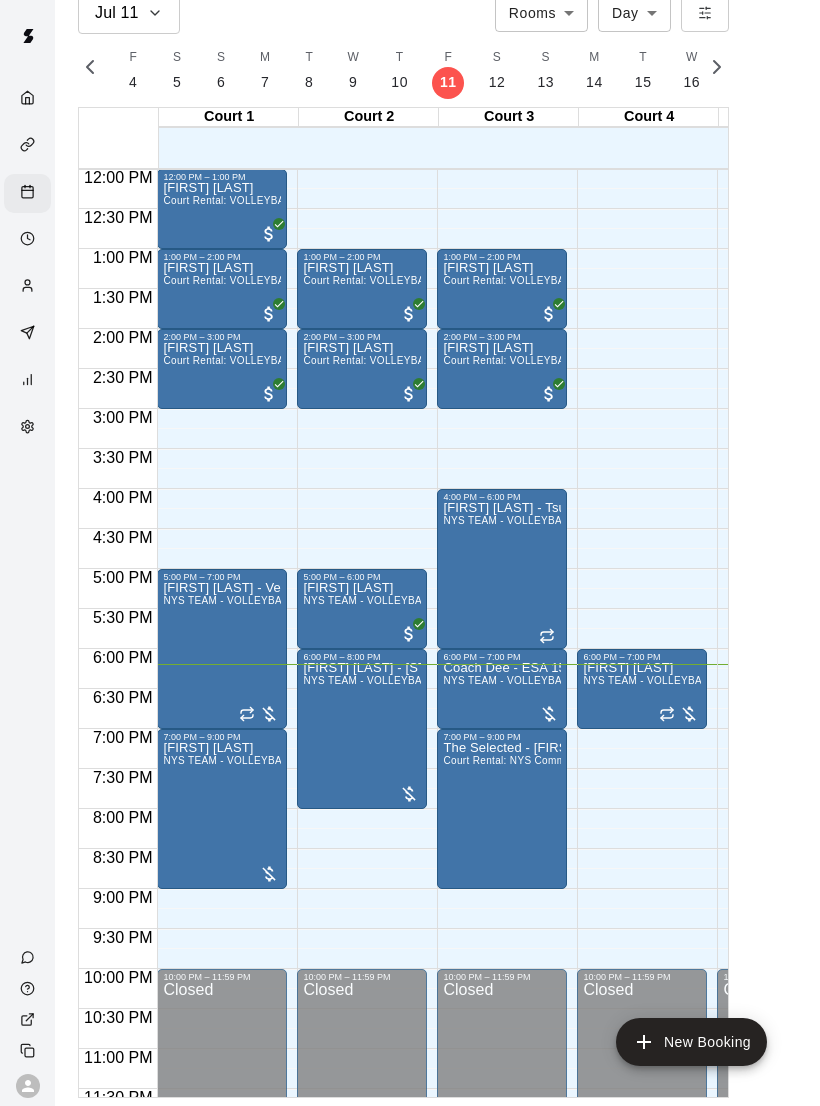 click on "Theresa Chong - NYS 9u NYS TEAM - VOLLEYBALL (After 3 pm)" at bounding box center (362, 1215) 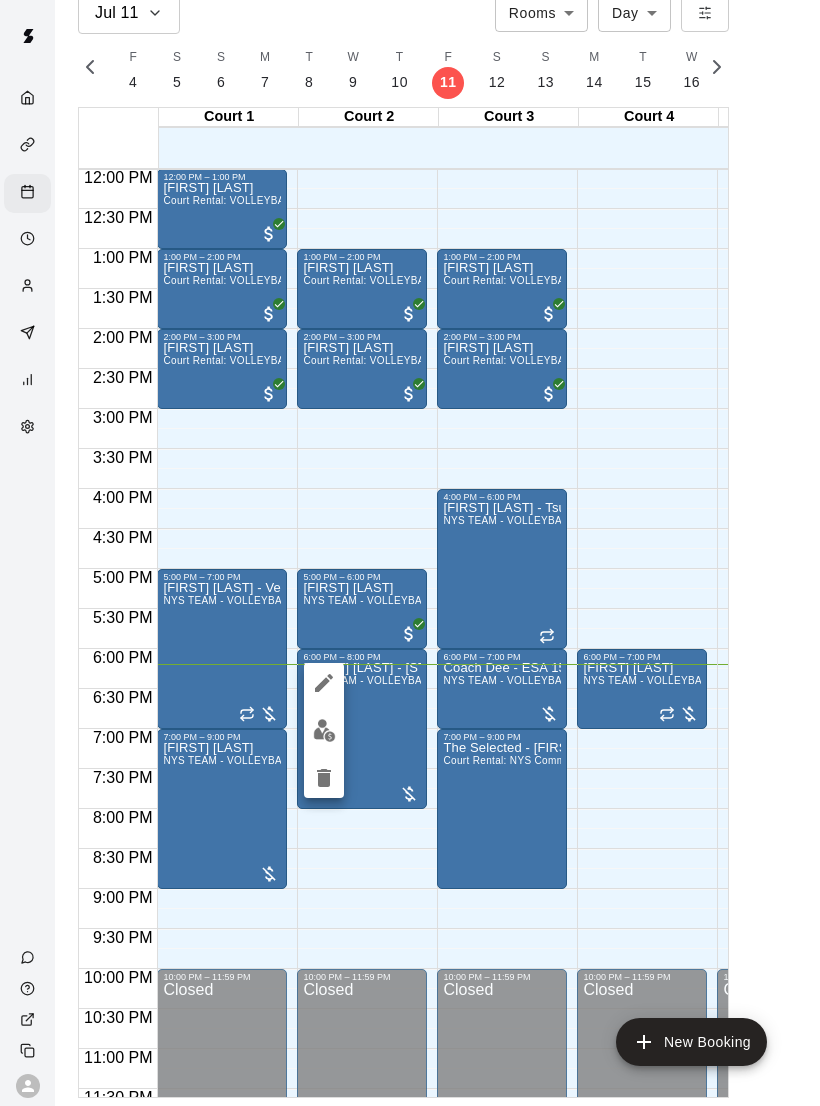 click at bounding box center [324, 730] 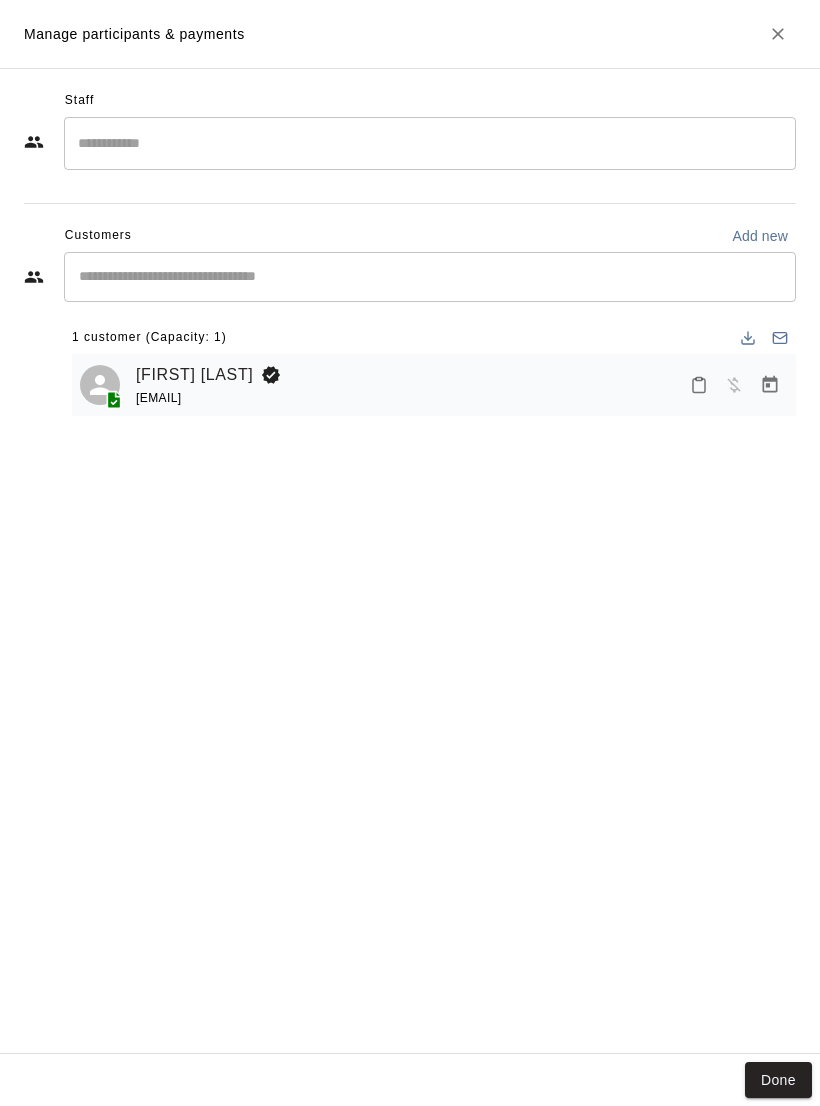 click on "Manage participants & payments" at bounding box center [410, 34] 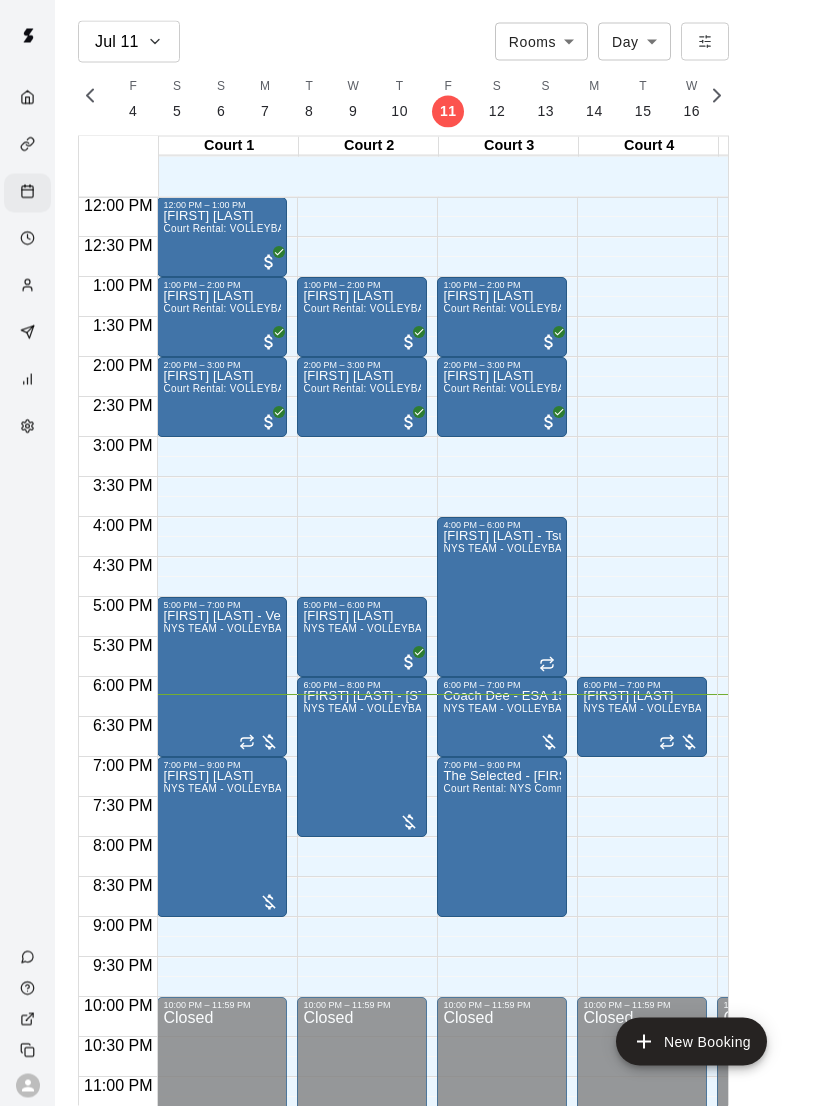 scroll, scrollTop: 0, scrollLeft: 0, axis: both 